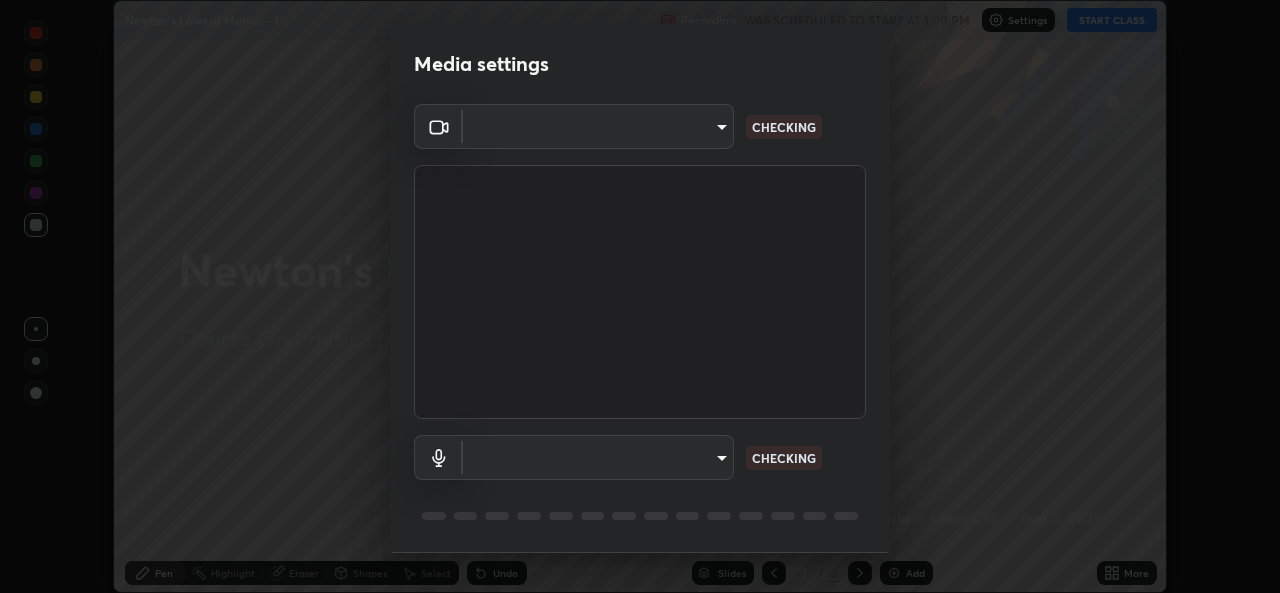 scroll, scrollTop: 0, scrollLeft: 0, axis: both 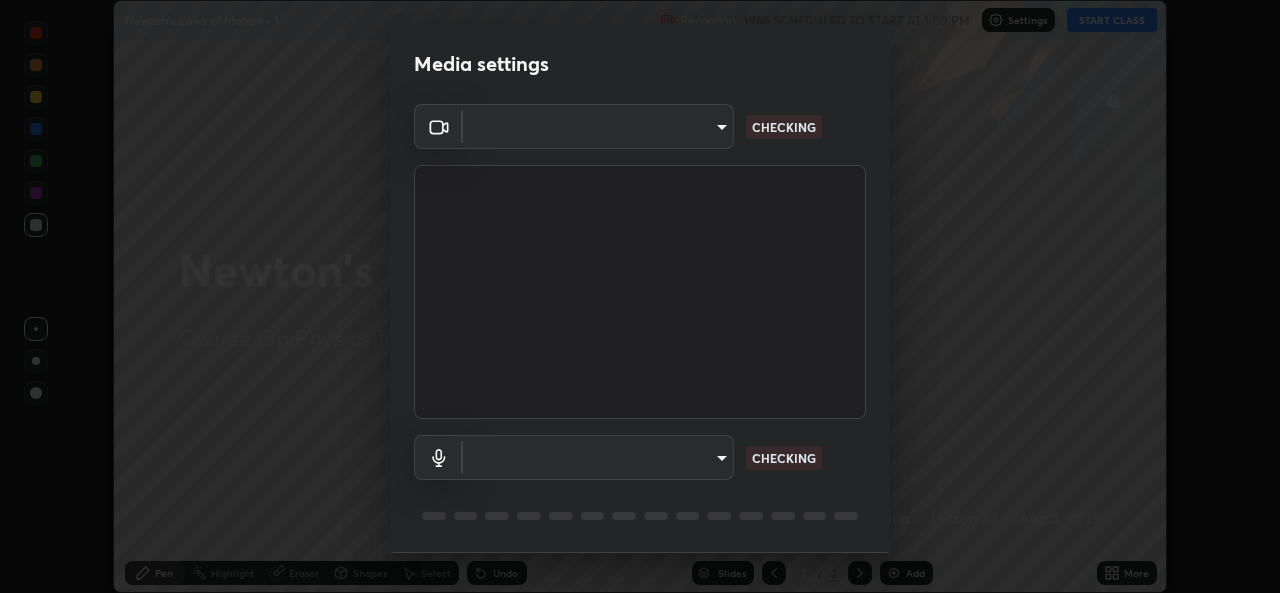 type on "a1b2d07a0d359bdce2feaa2af0cf5b47e3723935fd81a365c9f67d478f2ffc43" 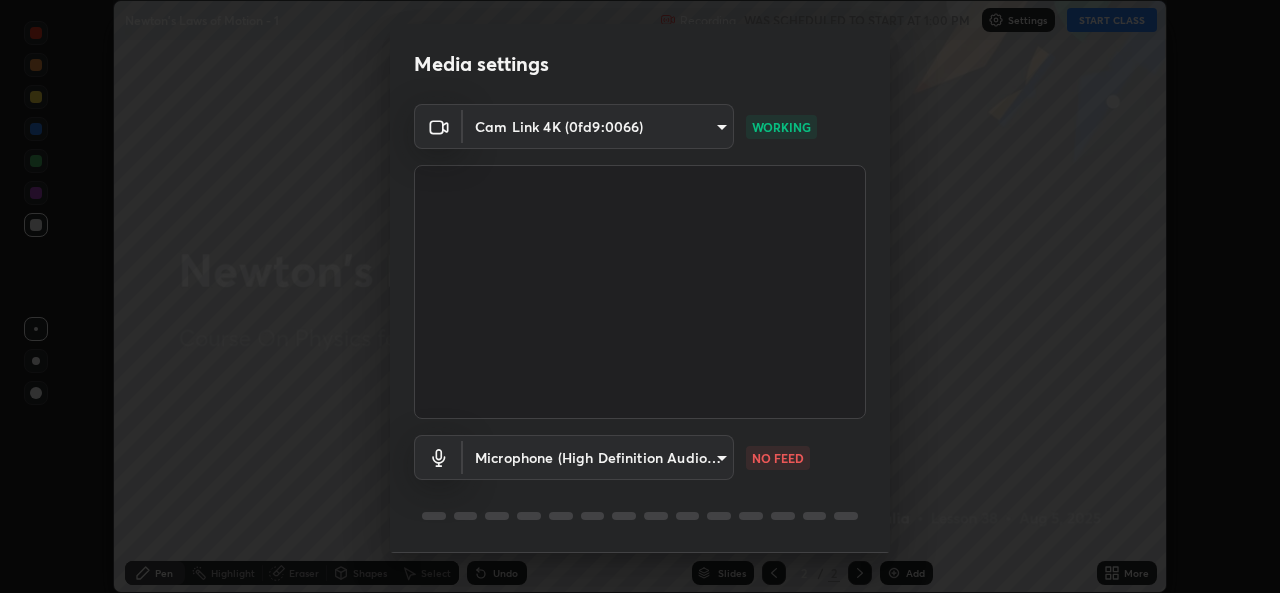 scroll, scrollTop: 63, scrollLeft: 0, axis: vertical 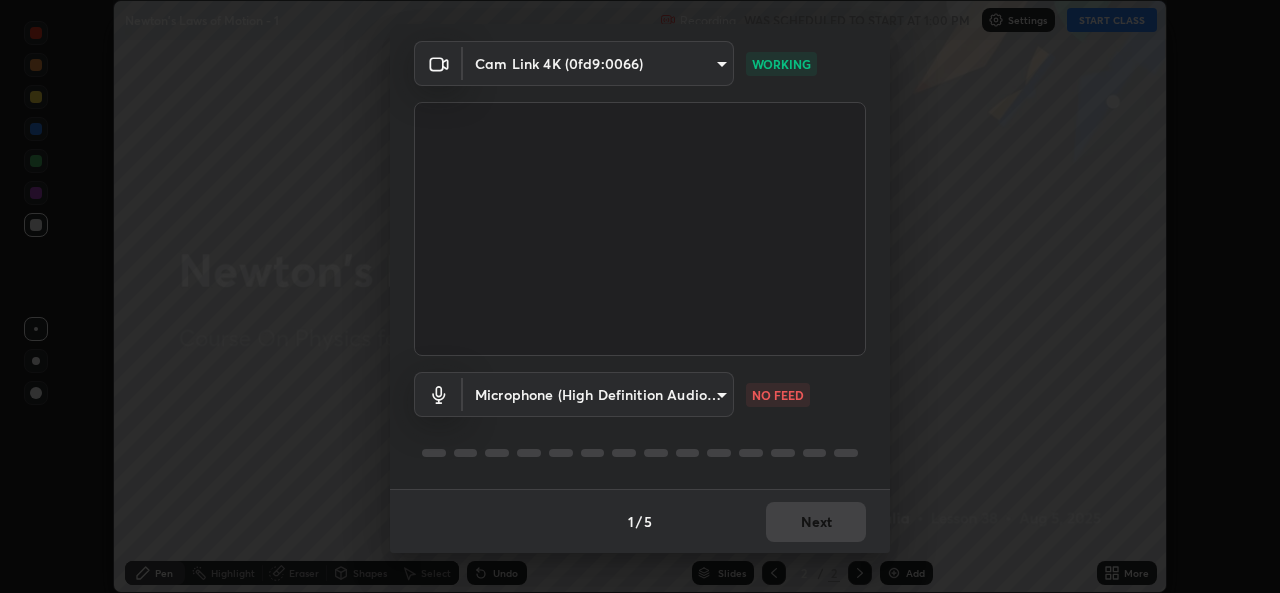click on "Erase all Newton's Laws of Motion - 1 Recording WAS SCHEDULED TO START AT  1:00 PM Settings START CLASS Setting up your live class Newton's Laws of Motion - 1 • L38 of Course On Physics for JEE Growth 1 2027 [PERSON] Pen Highlight Eraser Shapes Select Undo Slides 2 / 2 Add More No doubts shared Encourage your learners to ask a doubt for better clarity Report an issue Reason for reporting Buffering Chat not working Audio - Video sync issue Educator video quality low ​ Attach an image Report Media settings Cam Link 4K ([HASH]) [HASH] WORKING Microphone (High Definition Audio Device) [HASH] NO FEED 1 / 5 Next" at bounding box center [640, 296] 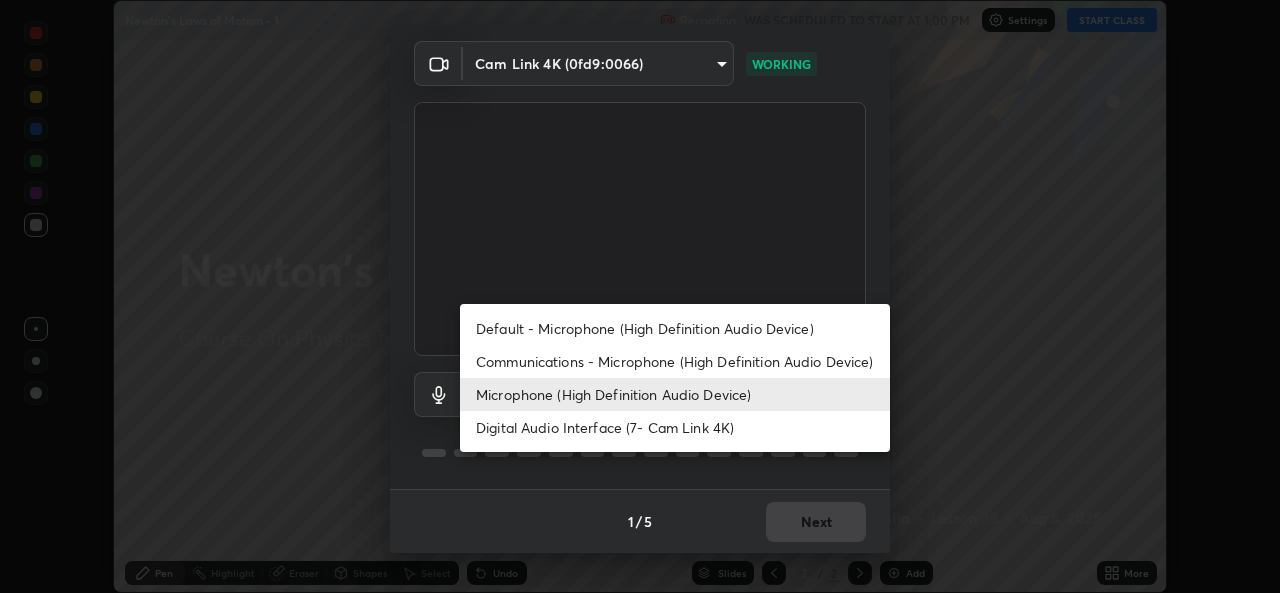 click on "Digital Audio Interface (7- Cam Link 4K)" at bounding box center [675, 427] 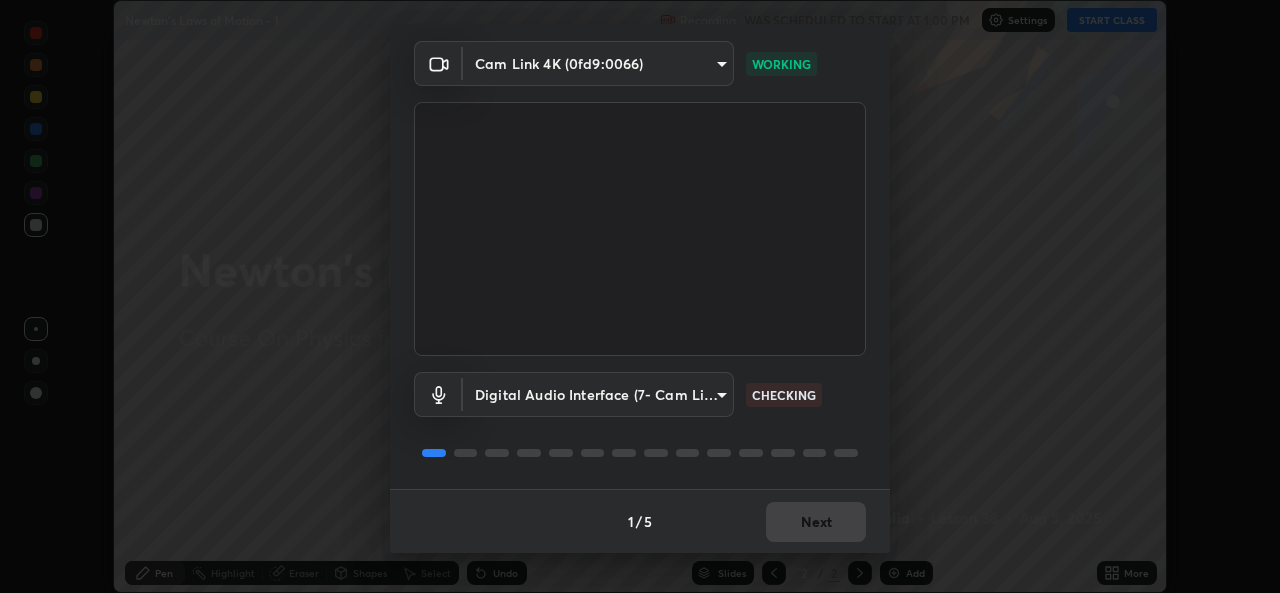 click on "Erase all Newton's Laws of Motion - 1 Recording WAS SCHEDULED TO START AT  1:00 PM Settings START CLASS Setting up your live class Newton's Laws of Motion - 1 • L38 of Course On Physics for JEE Growth 1 2027 [PERSON] Pen Highlight Eraser Shapes Select Undo Slides 2 / 2 Add More No doubts shared Encourage your learners to ask a doubt for better clarity Report an issue Reason for reporting Buffering Chat not working Audio - Video sync issue Educator video quality low ​ Attach an image Report Media settings Cam Link 4K ([HASH]) [HASH] WORKING Digital Audio Interface ([HASH]) [HASH] CHECKING 1 / 5 Next" at bounding box center (640, 296) 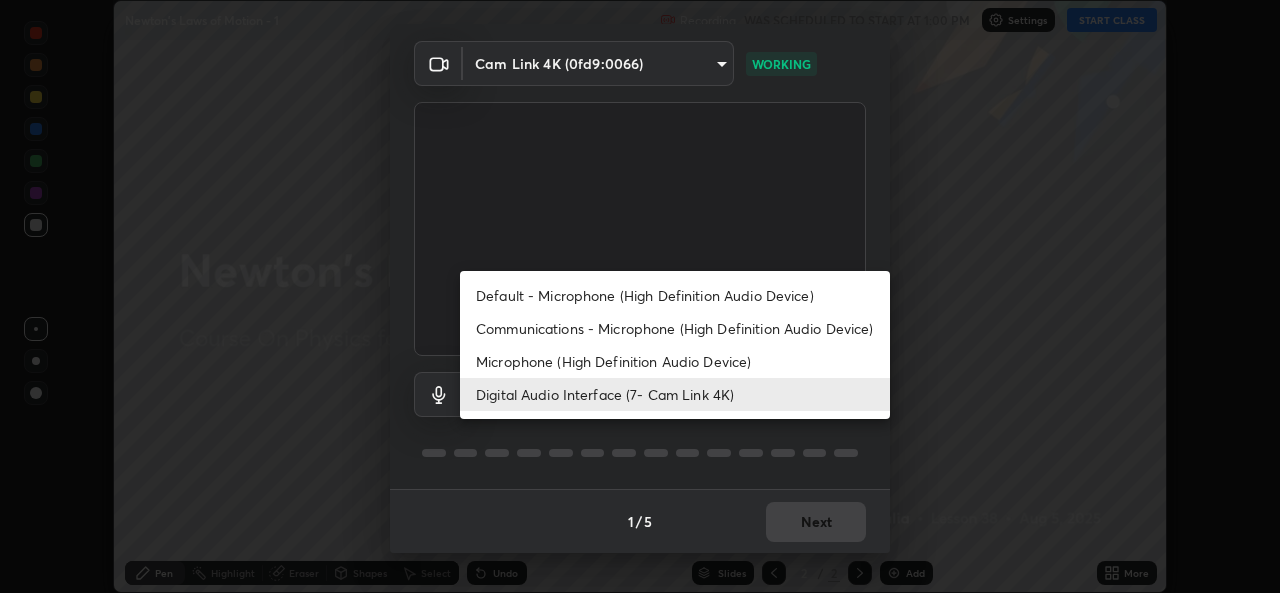 click on "Microphone (High Definition Audio Device)" at bounding box center (675, 361) 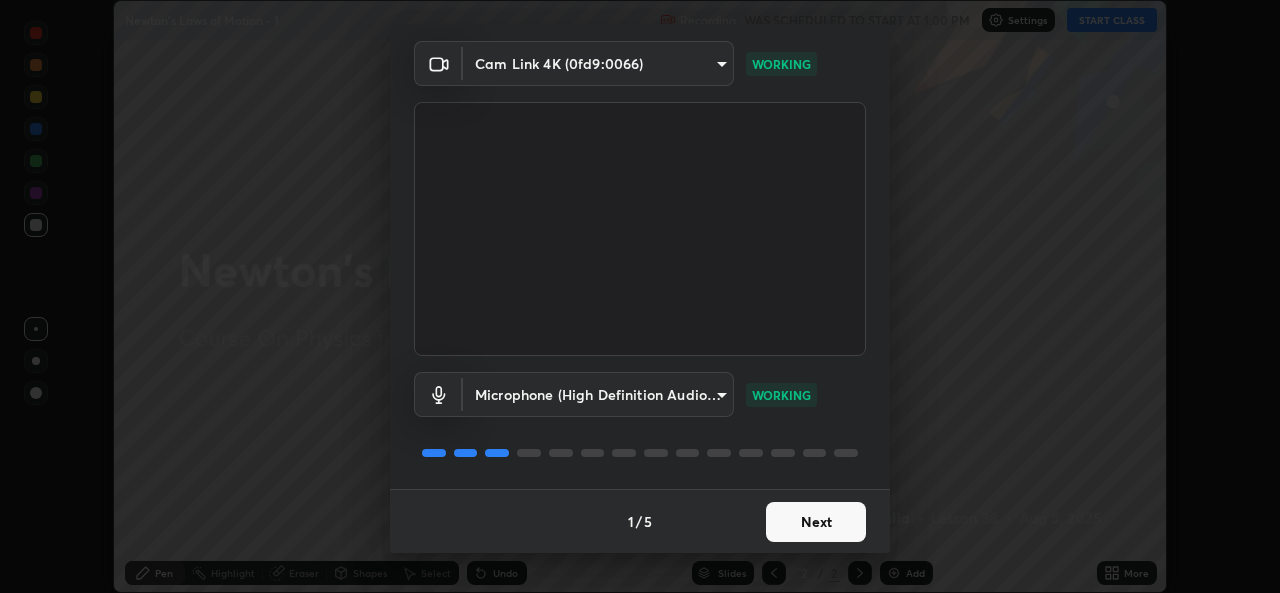 click on "Next" at bounding box center (816, 522) 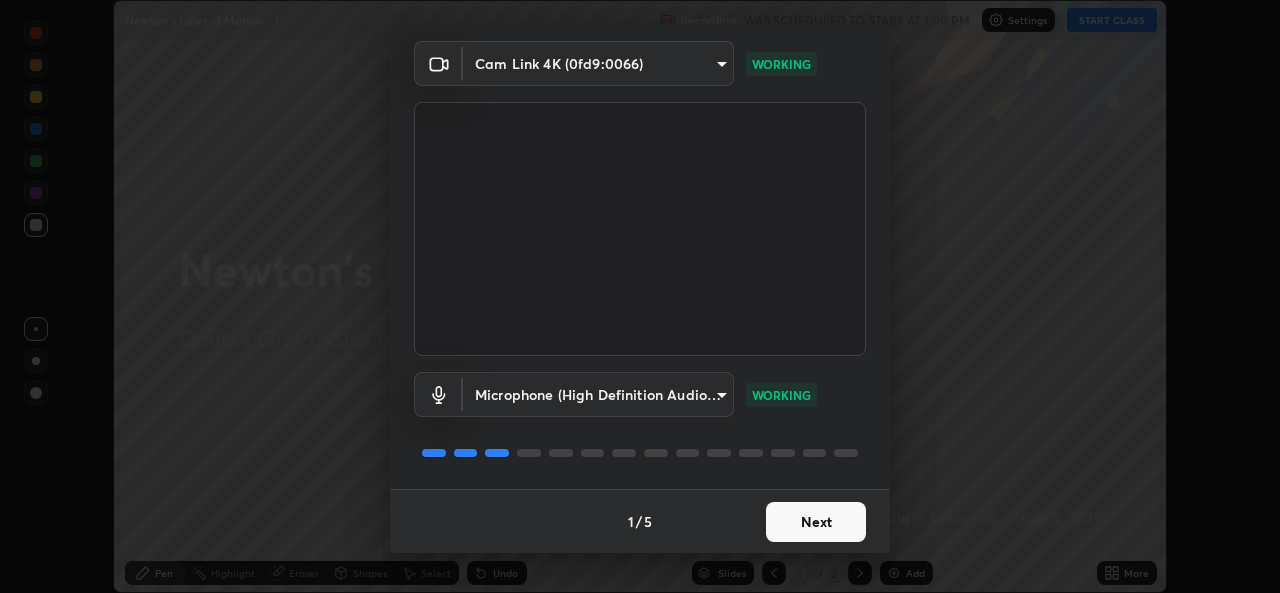 scroll, scrollTop: 0, scrollLeft: 0, axis: both 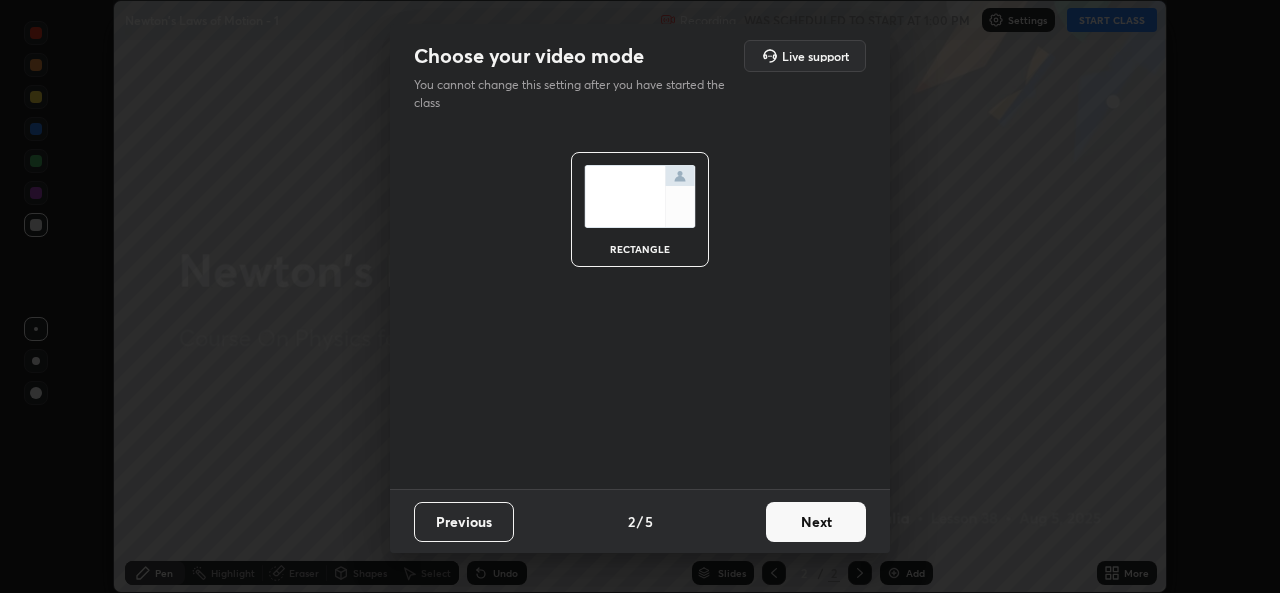 click on "Next" at bounding box center [816, 522] 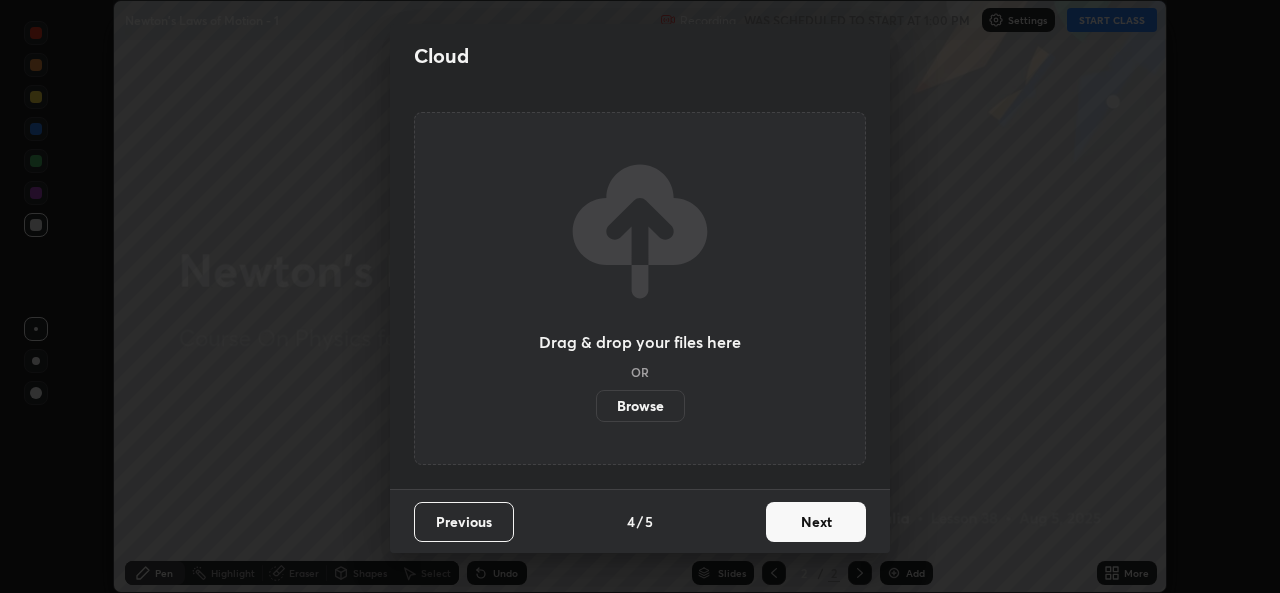 click on "Next" at bounding box center (816, 522) 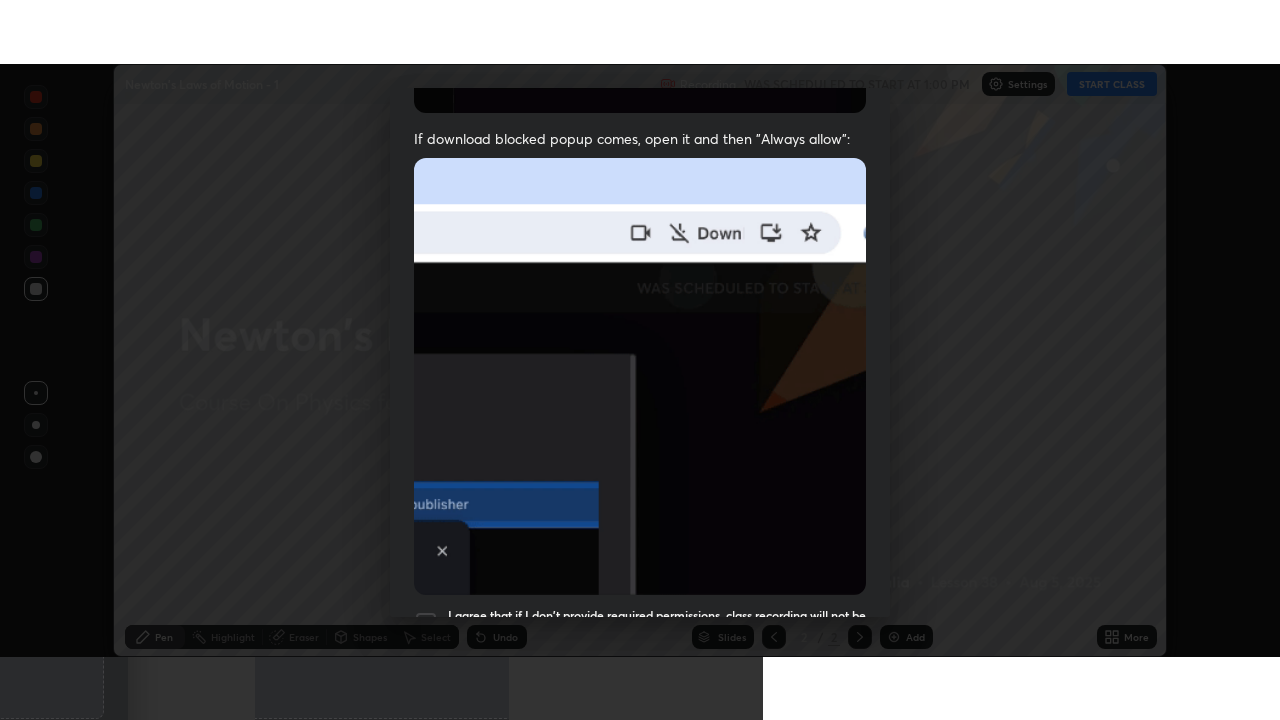 scroll, scrollTop: 471, scrollLeft: 0, axis: vertical 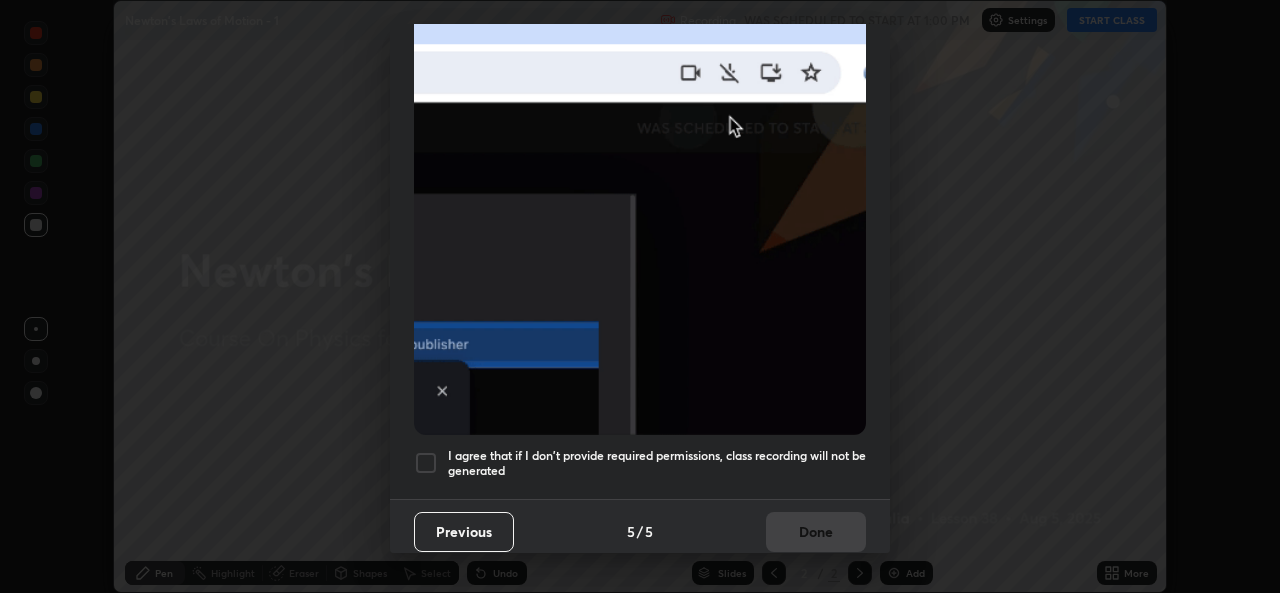 click at bounding box center (426, 463) 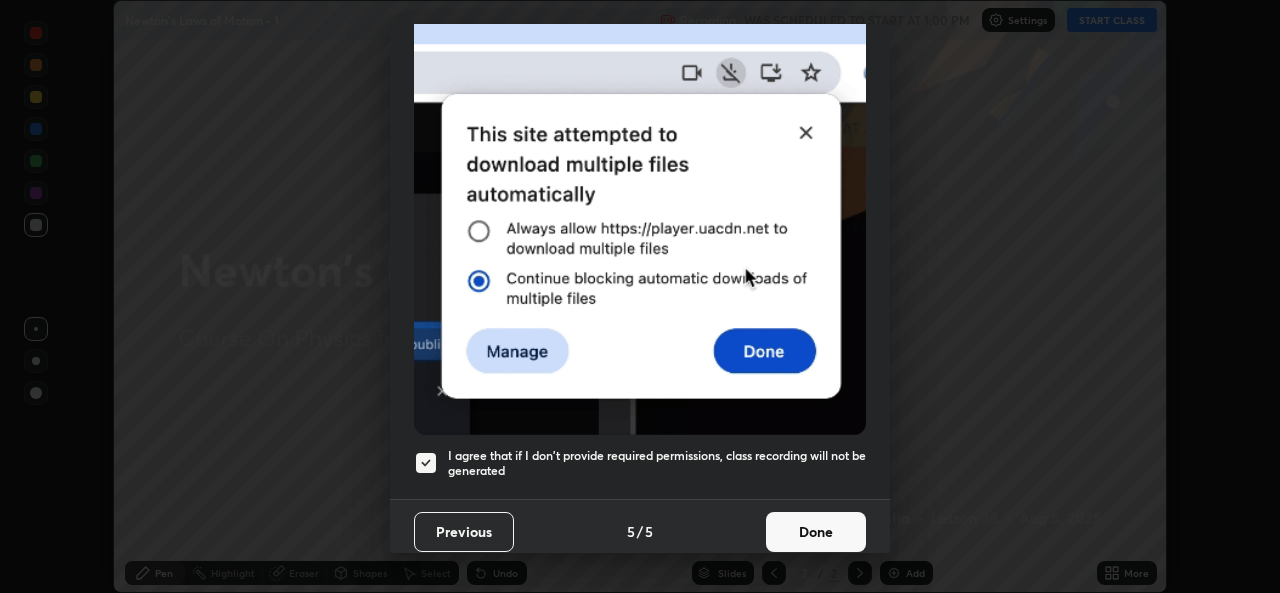 click on "Done" at bounding box center (816, 532) 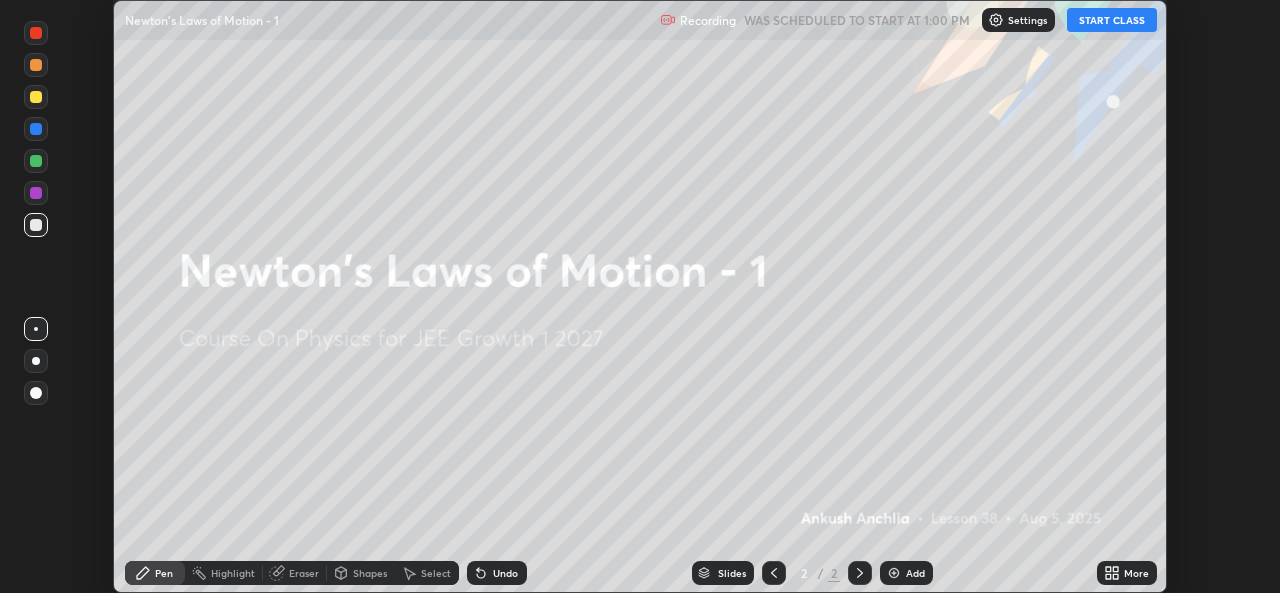 click 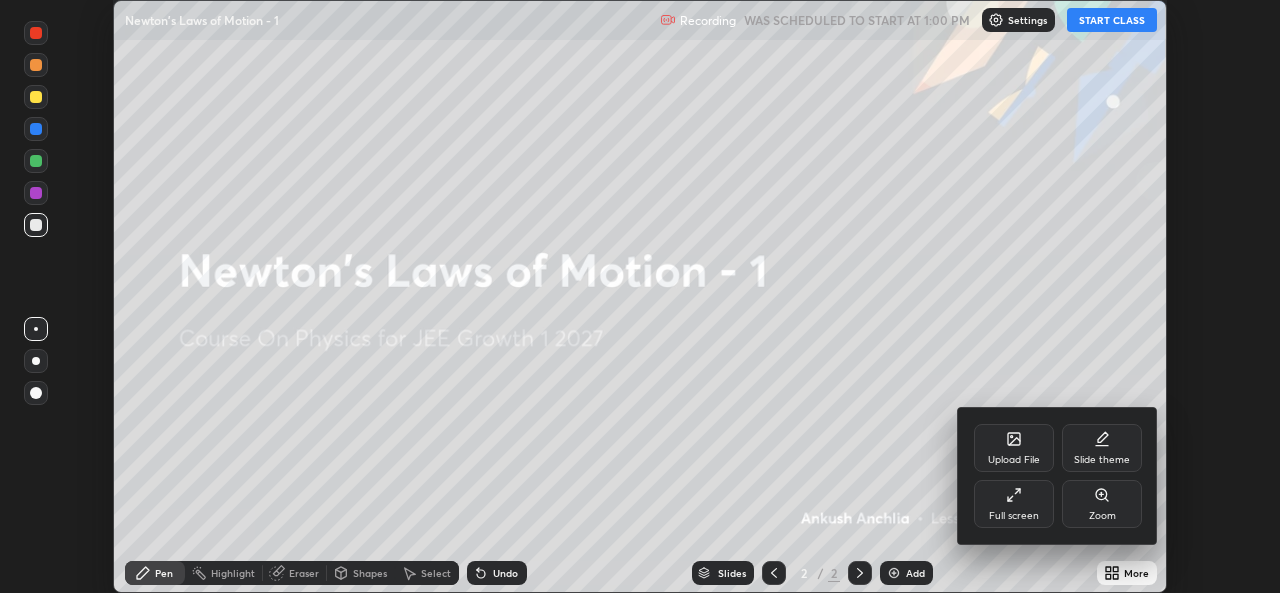 click on "Full screen" at bounding box center (1014, 504) 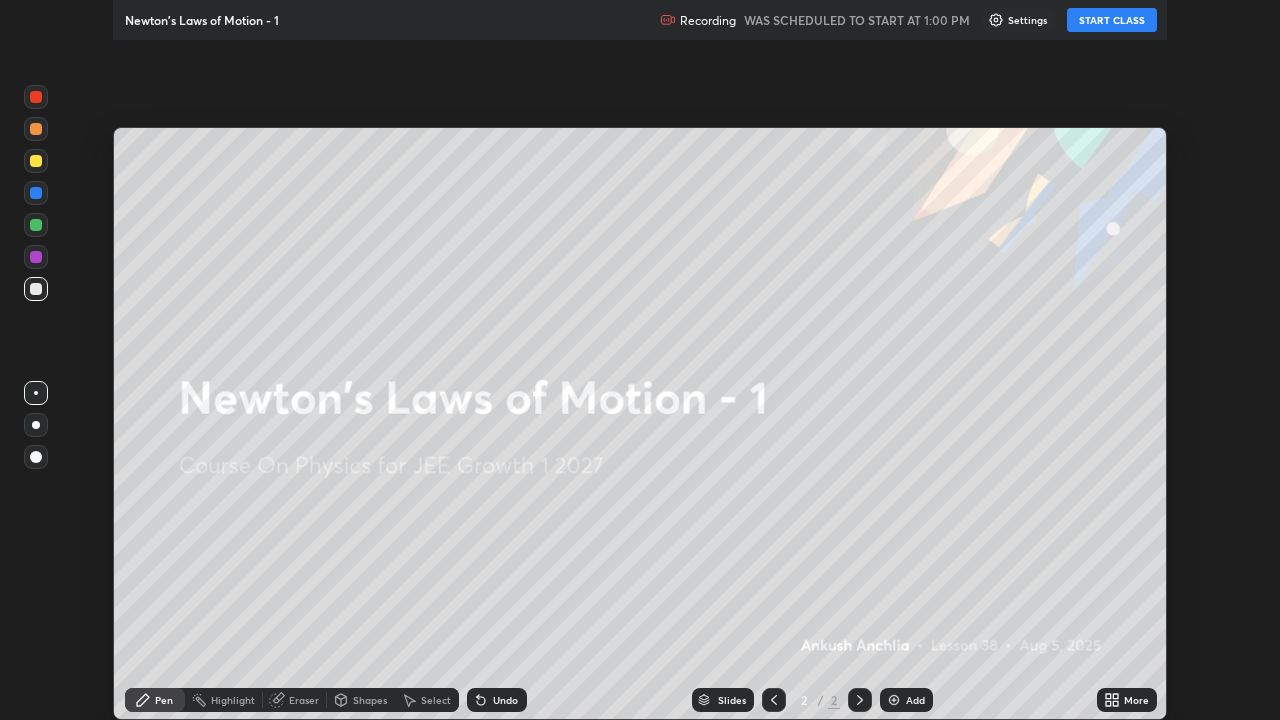 scroll, scrollTop: 99280, scrollLeft: 98720, axis: both 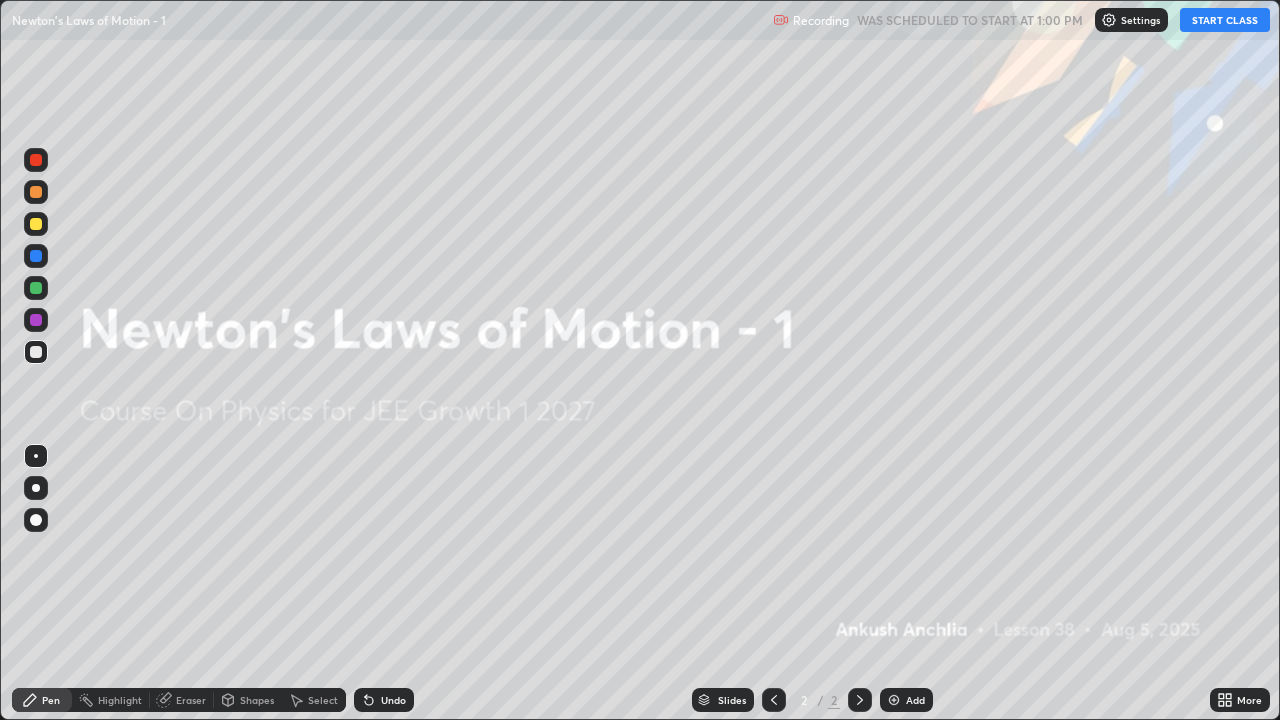 click on "START CLASS" at bounding box center (1225, 20) 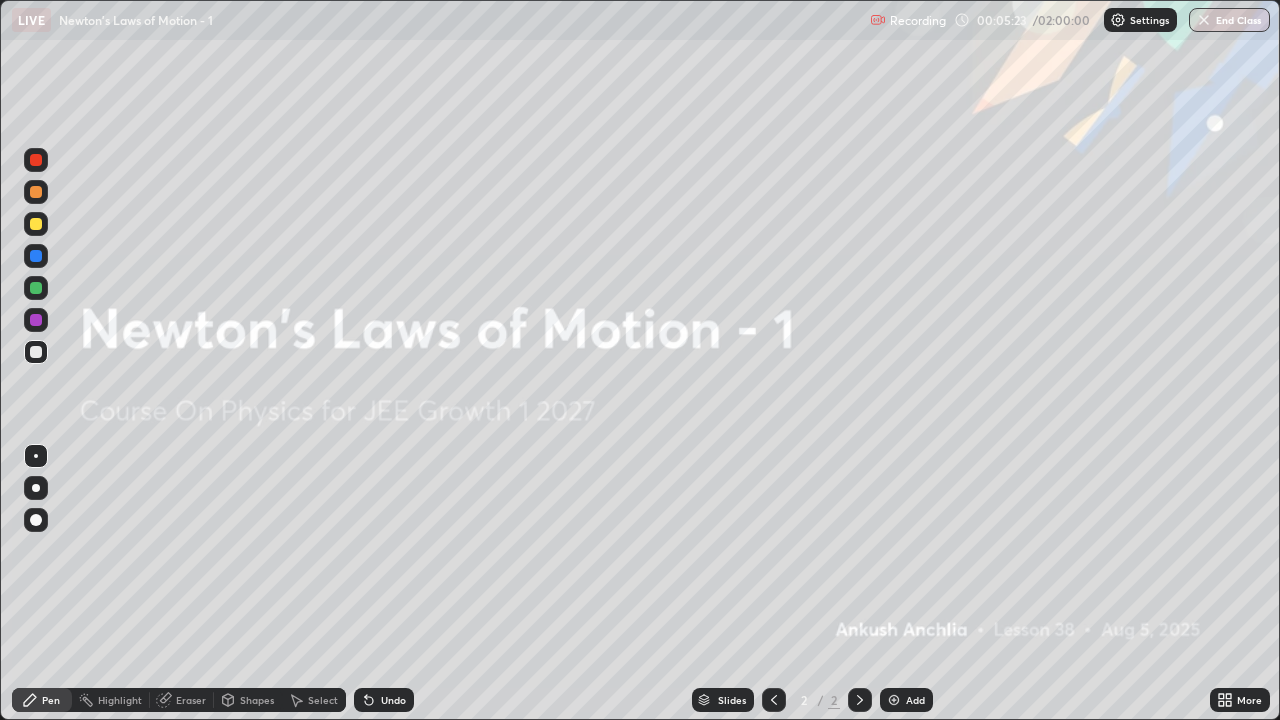 click on "Add" at bounding box center (906, 700) 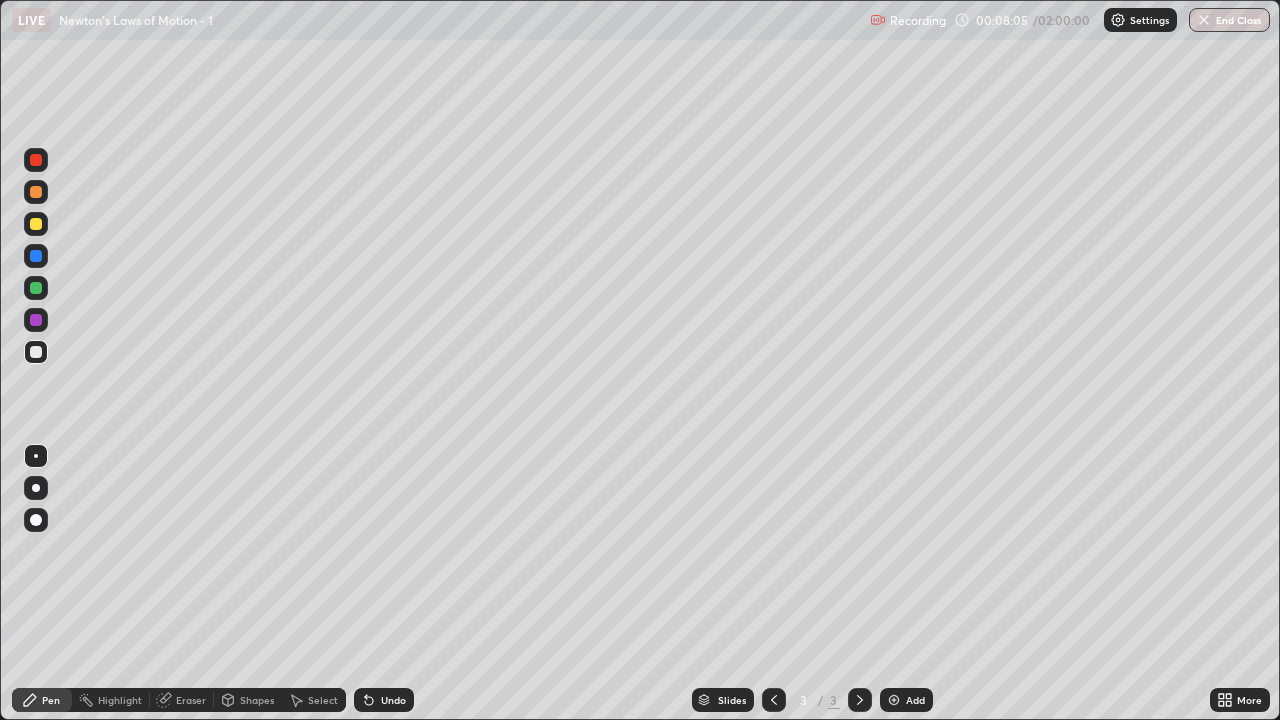 click on "Add" at bounding box center (915, 700) 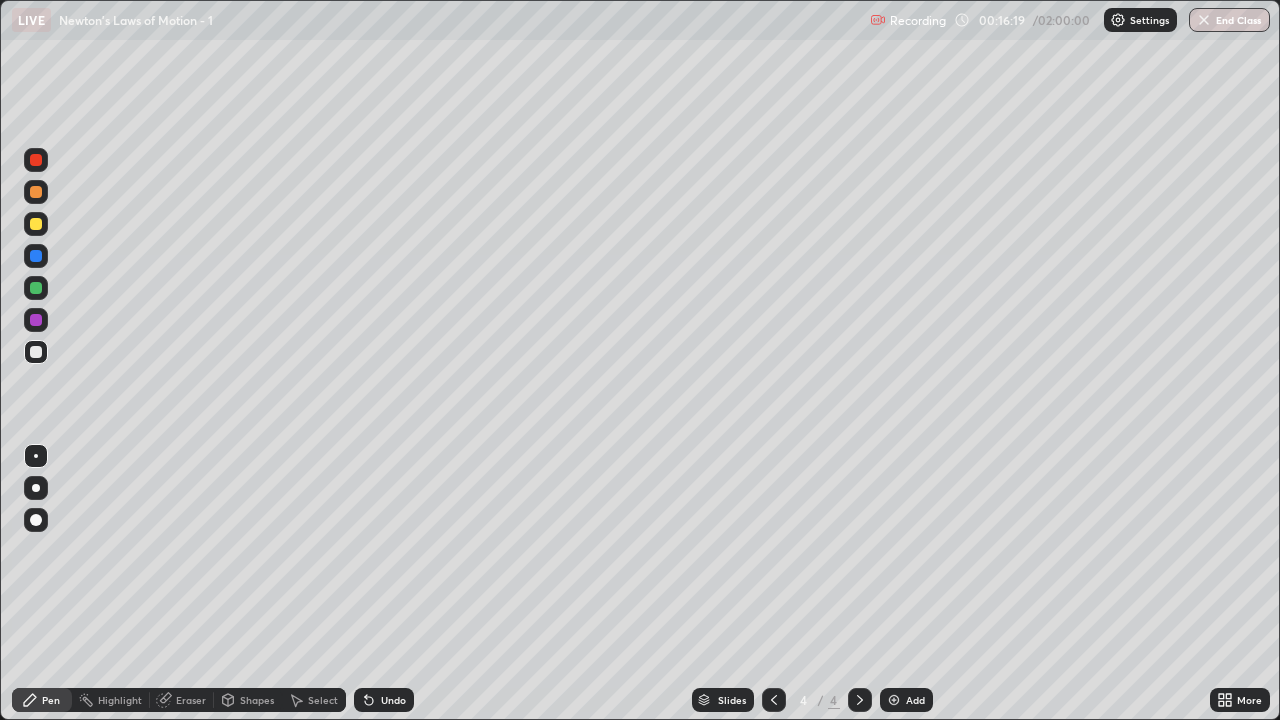 click on "Add" at bounding box center [915, 700] 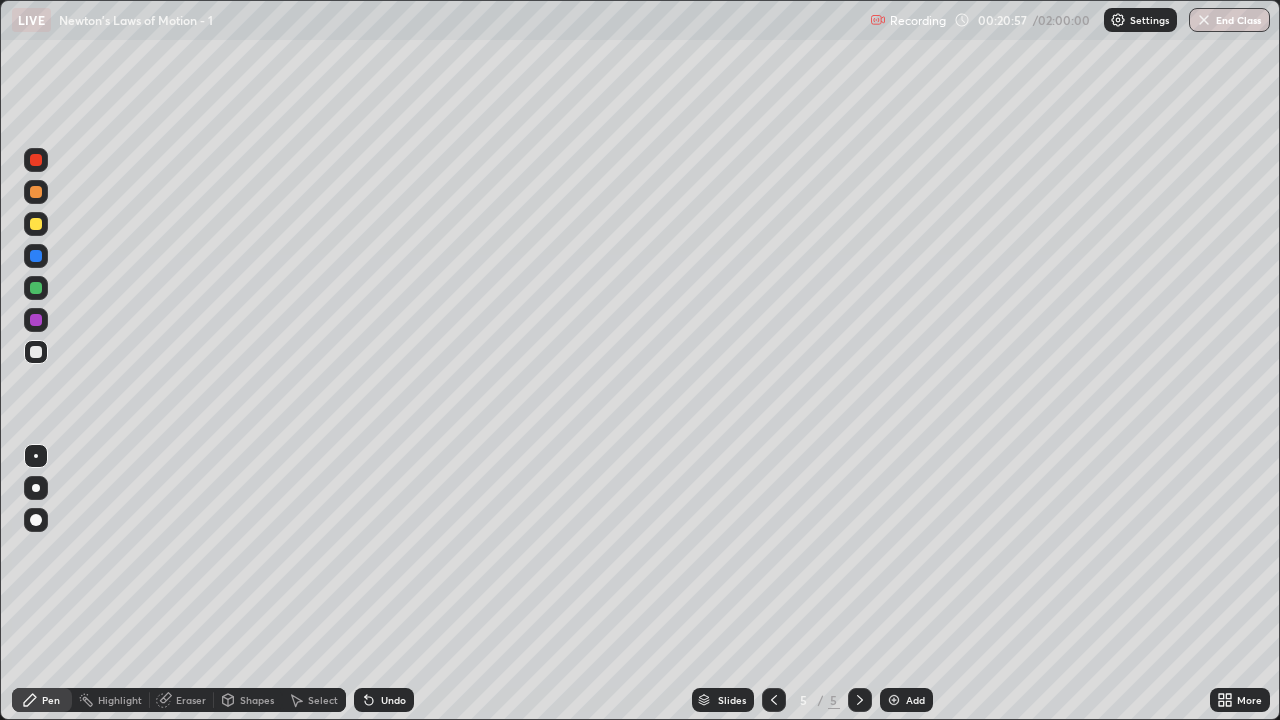 click at bounding box center (894, 700) 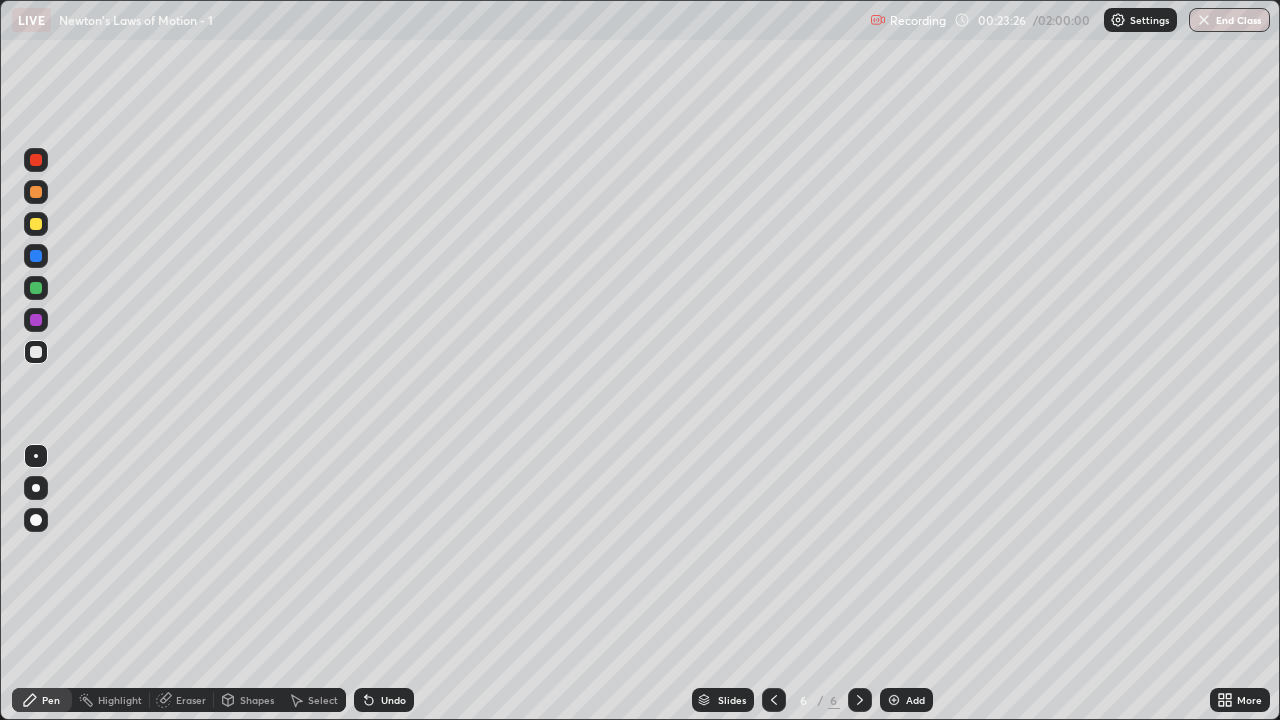 click on "Eraser" at bounding box center (191, 700) 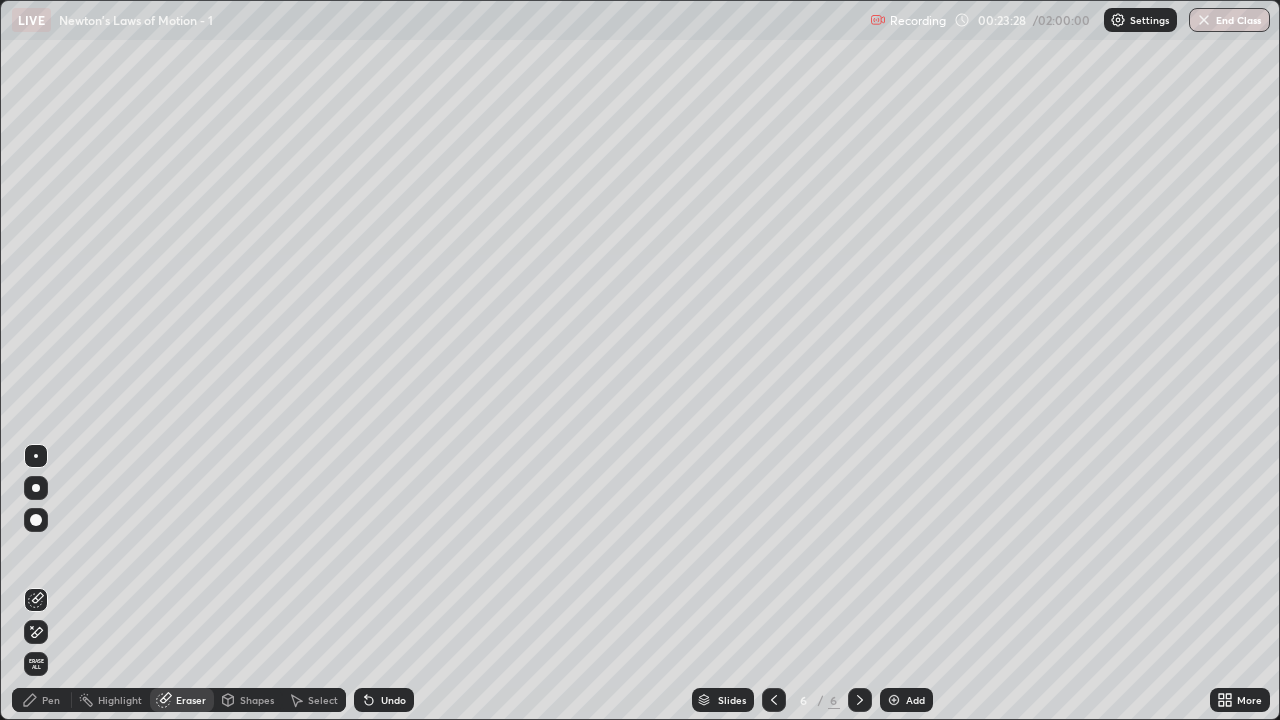 click on "Pen" at bounding box center (51, 700) 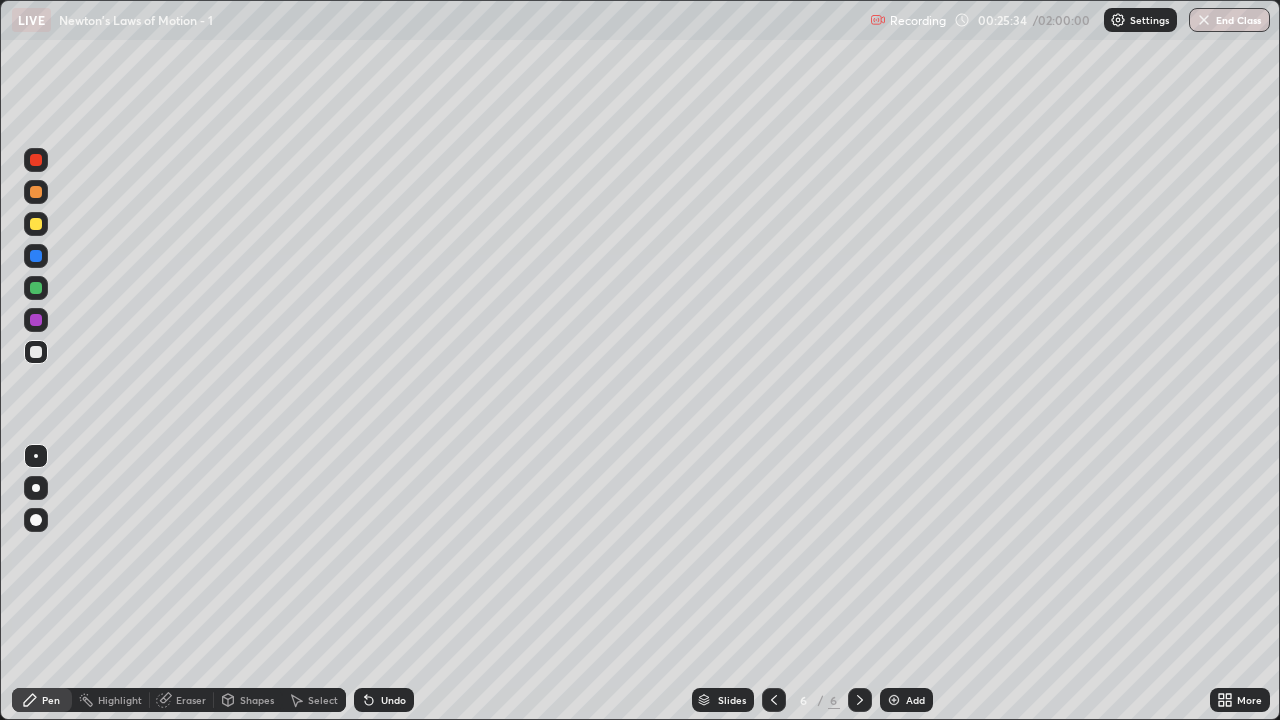 click on "Add" at bounding box center [906, 700] 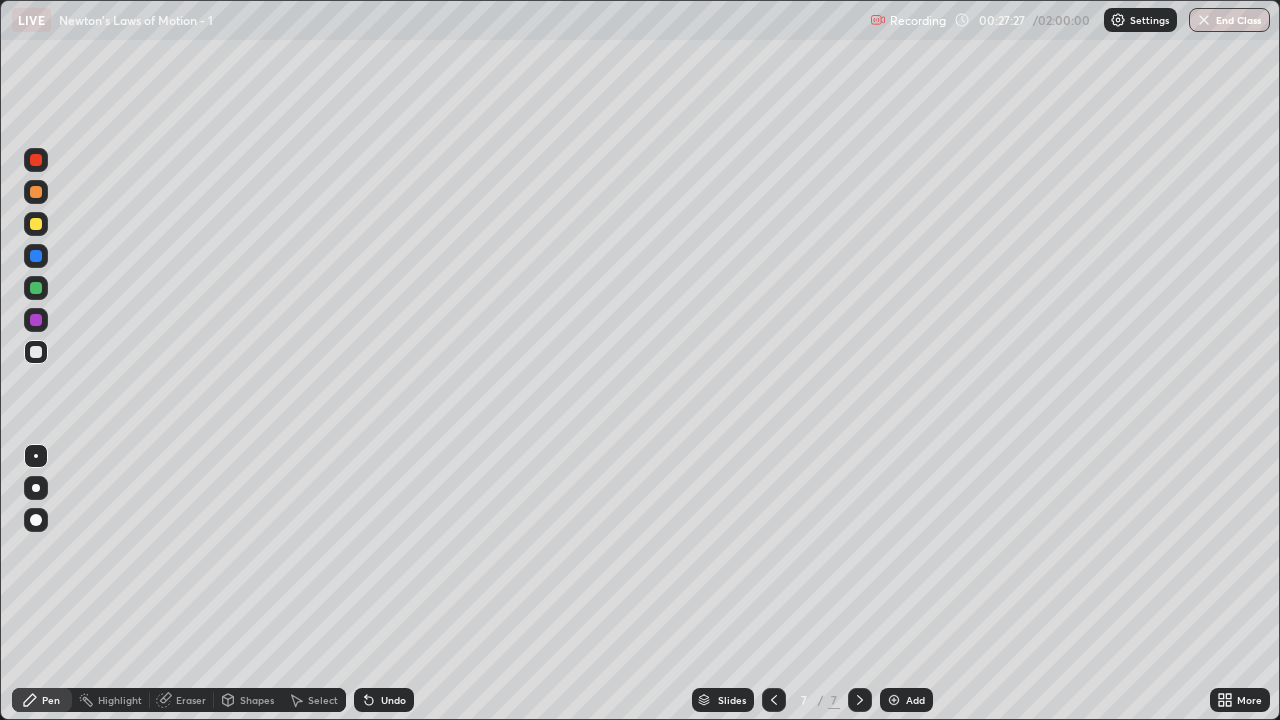 click on "Eraser" at bounding box center [191, 700] 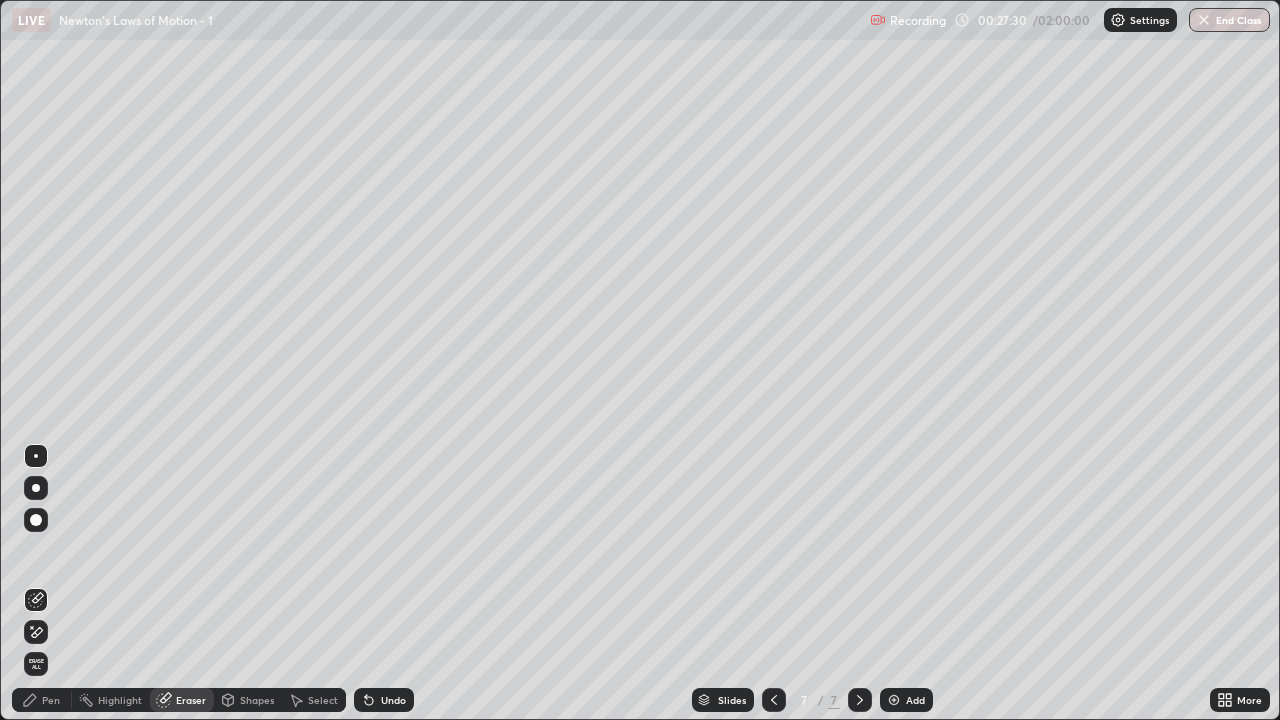 click on "Pen" at bounding box center [51, 700] 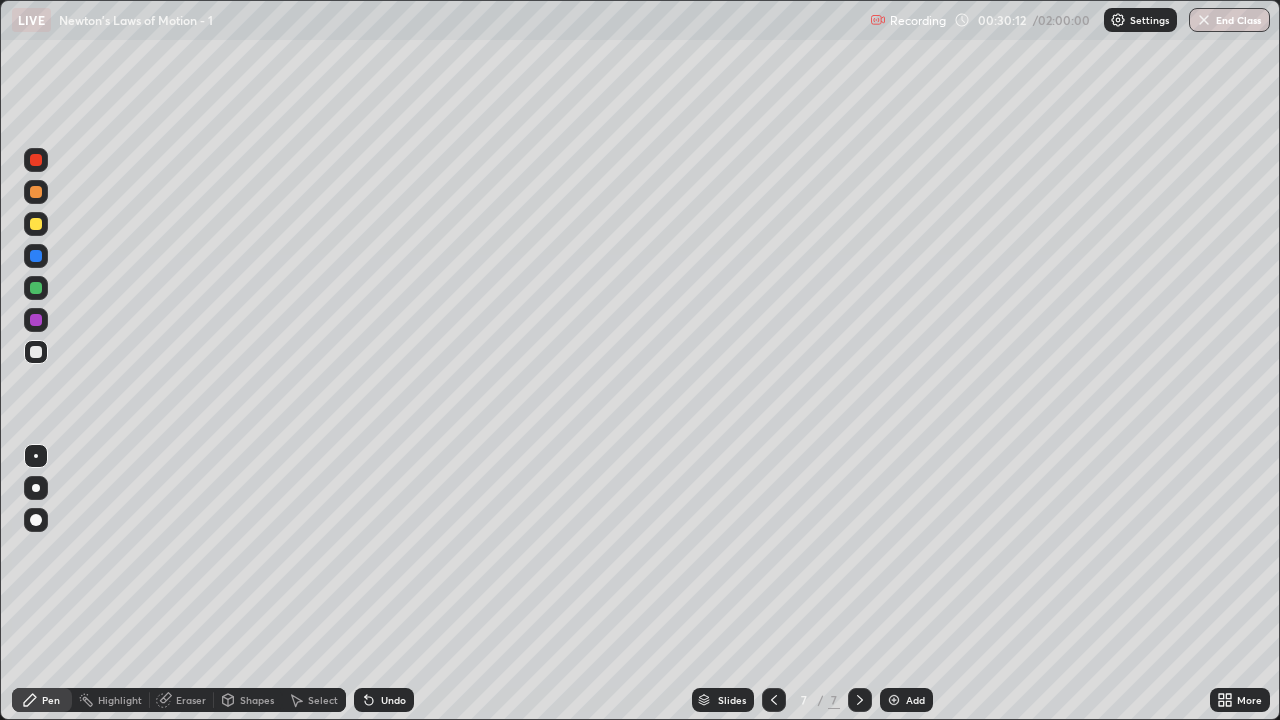 click at bounding box center (894, 700) 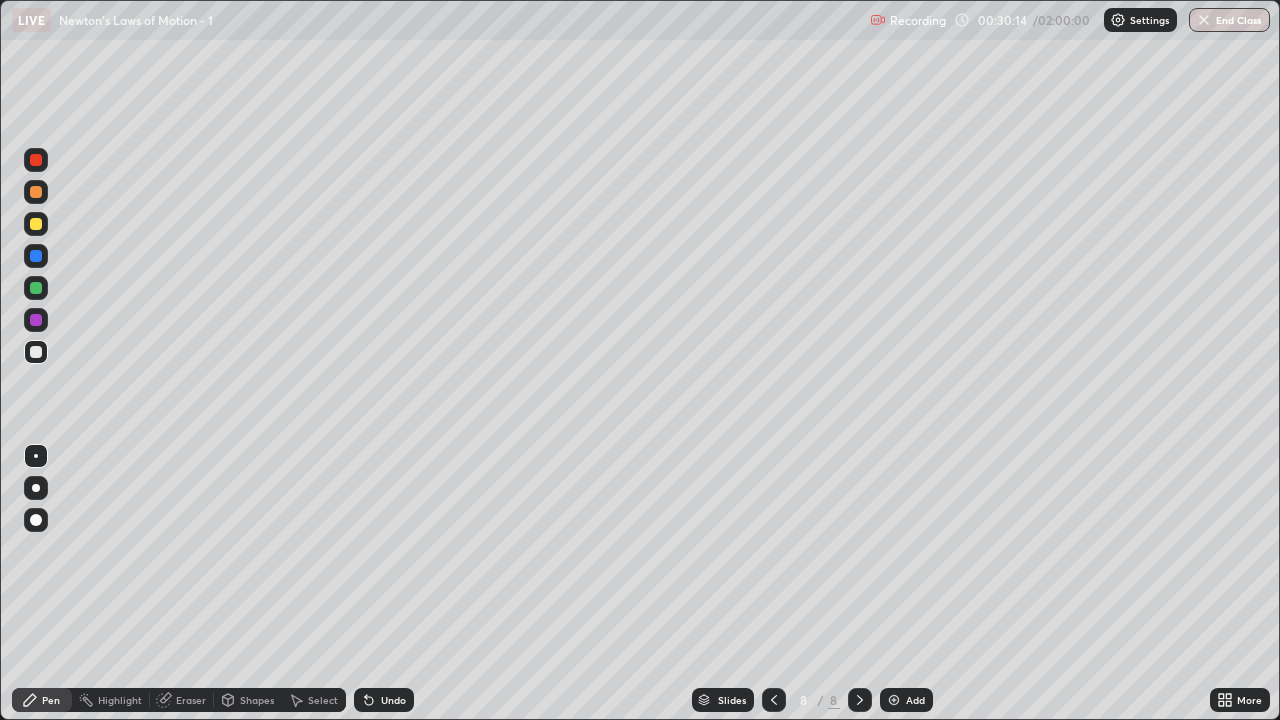 click at bounding box center (774, 700) 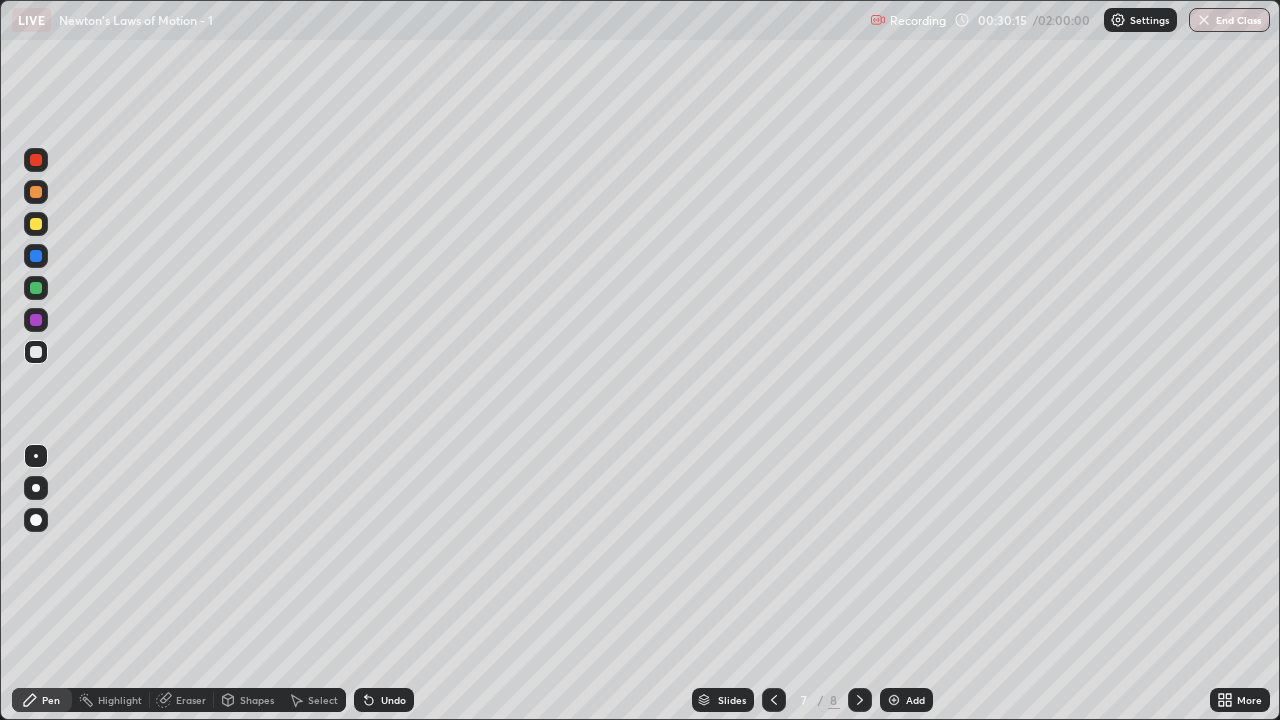 click at bounding box center [774, 700] 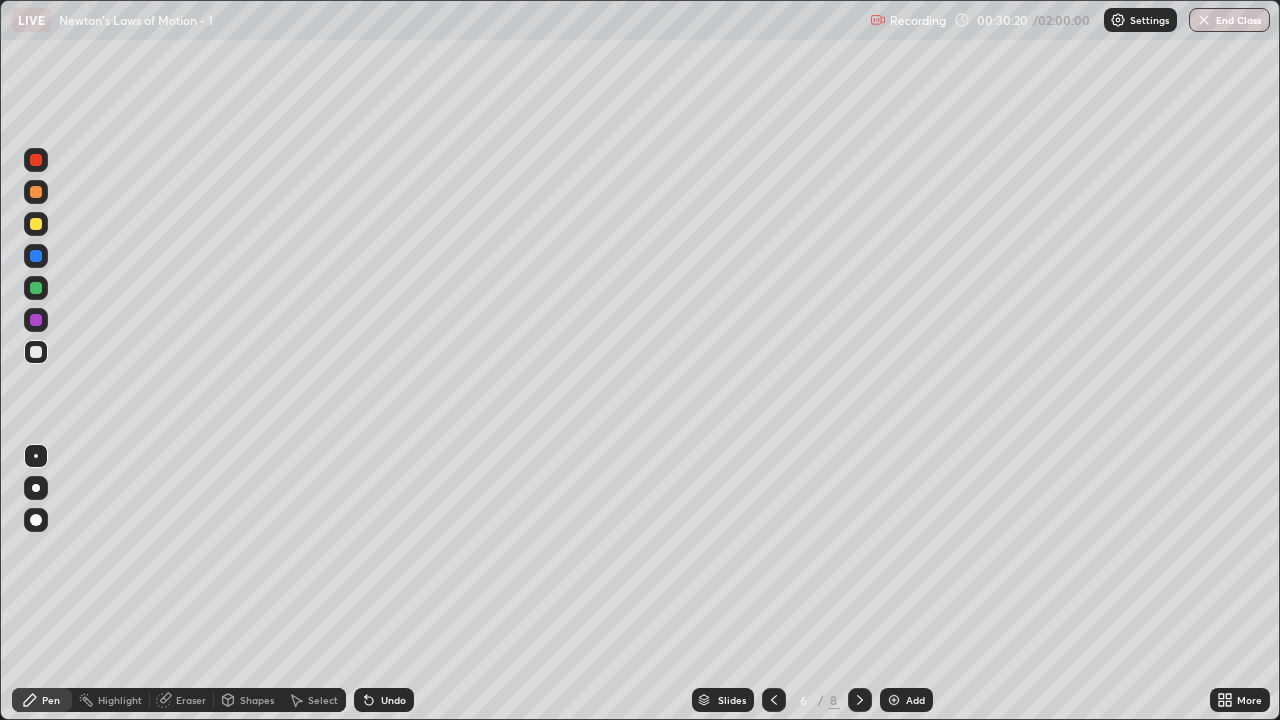 click 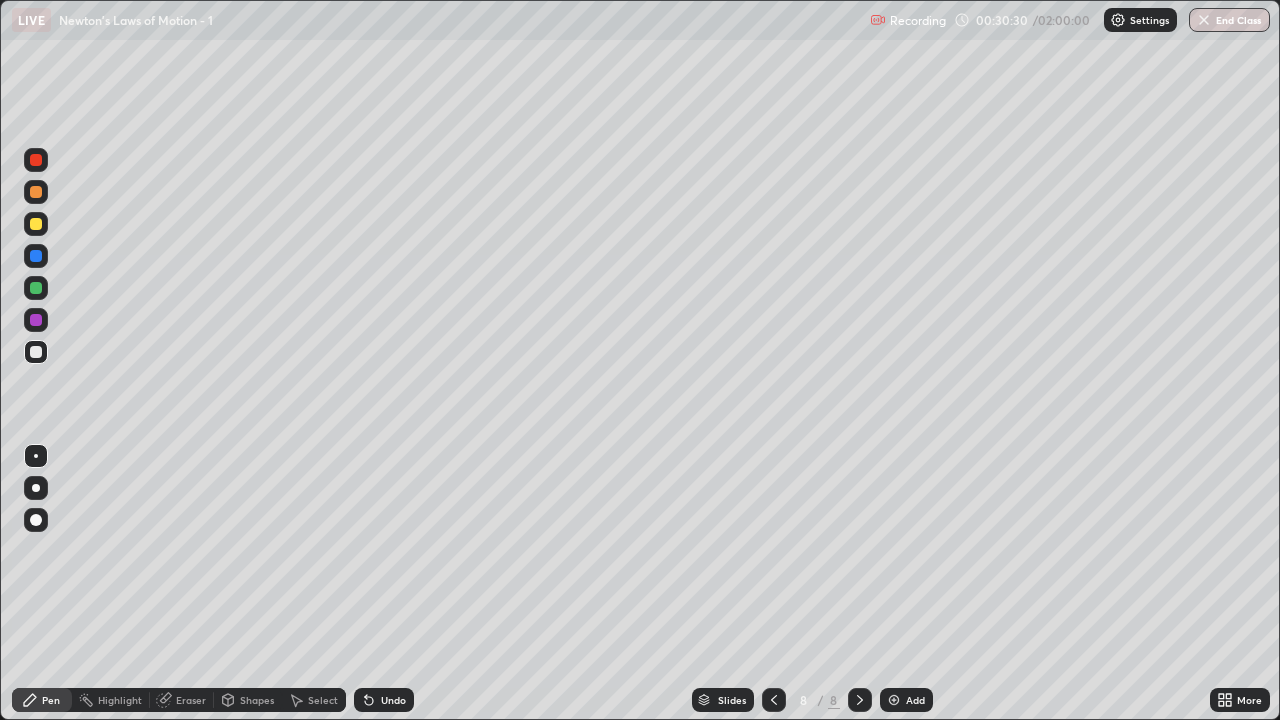 click at bounding box center [774, 700] 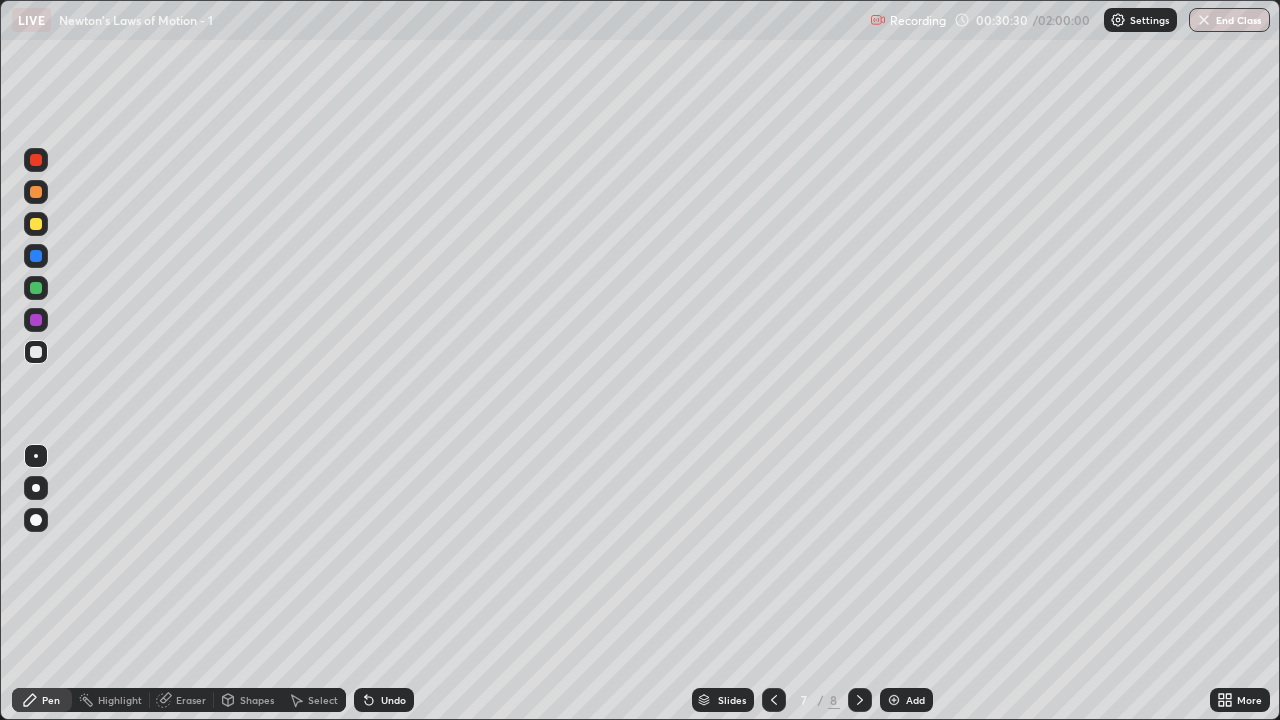 click 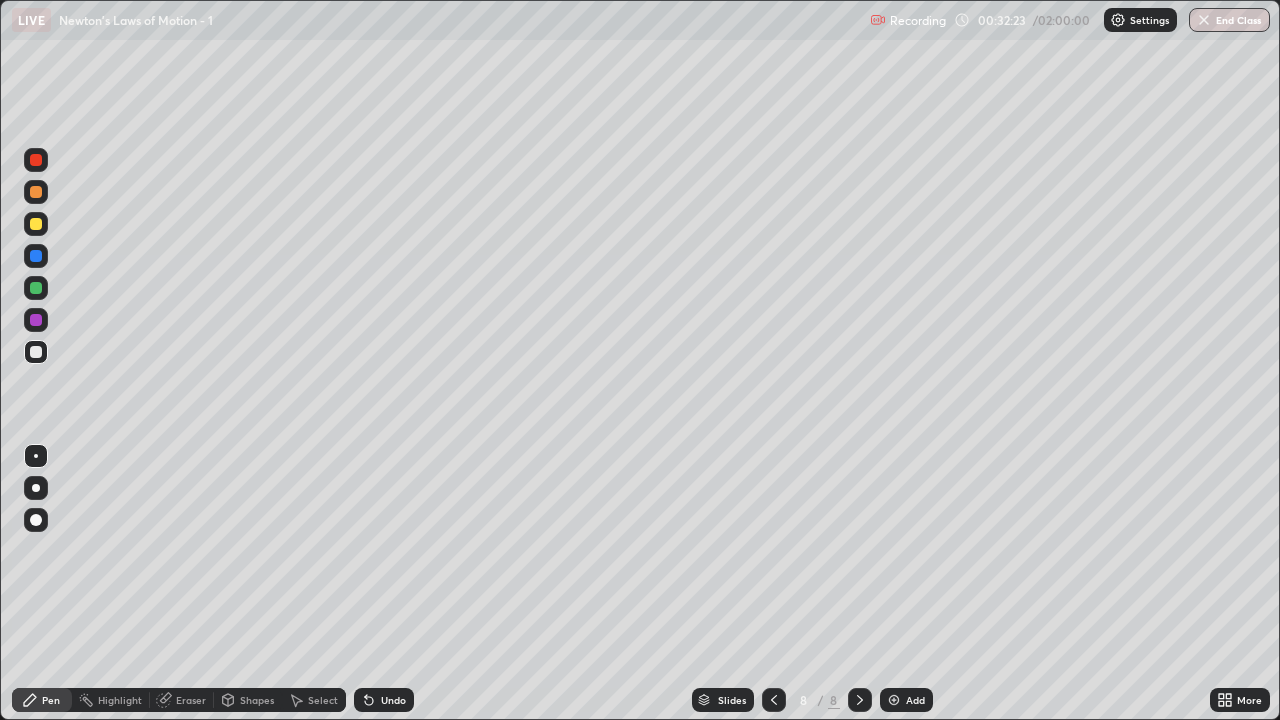 click 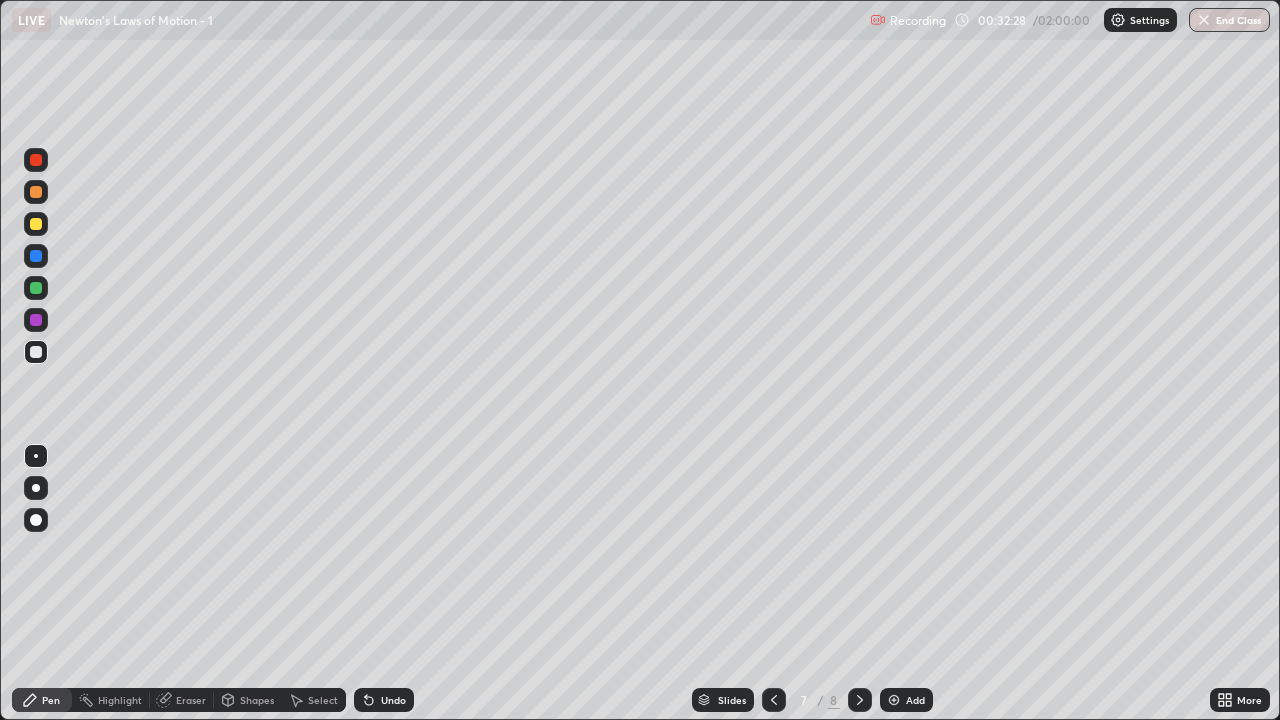 click 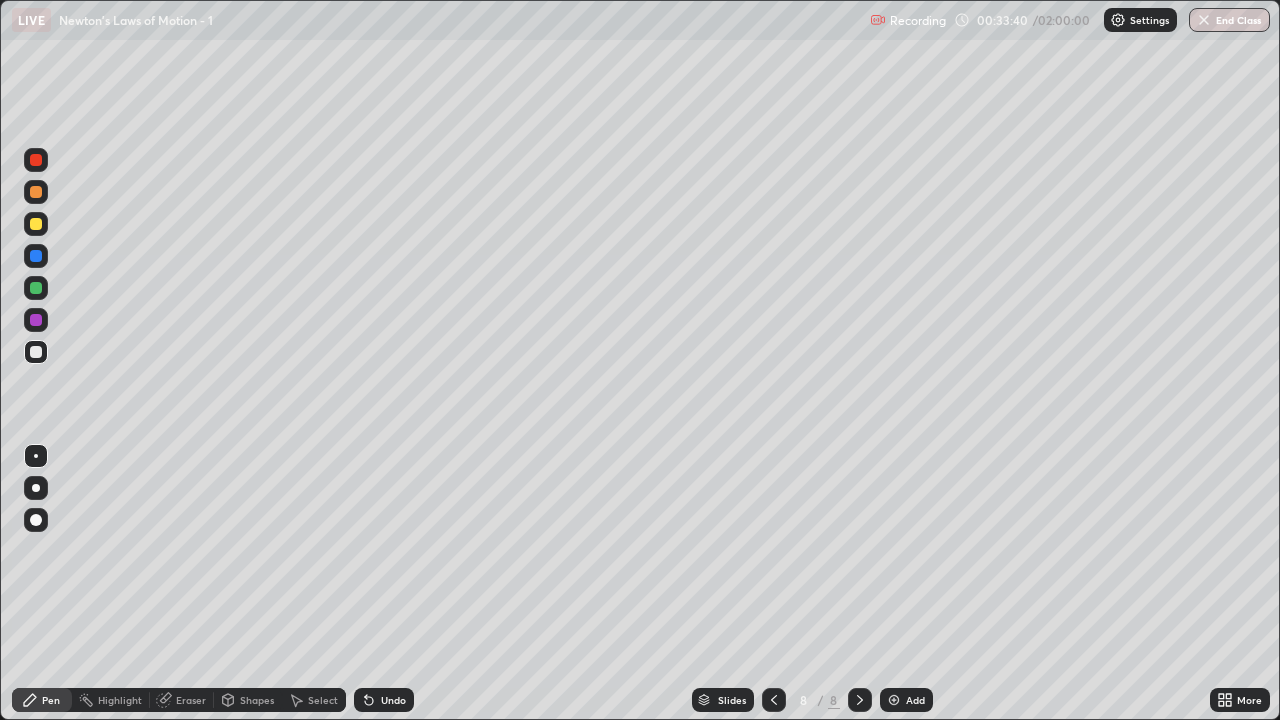 click on "Eraser" at bounding box center [191, 700] 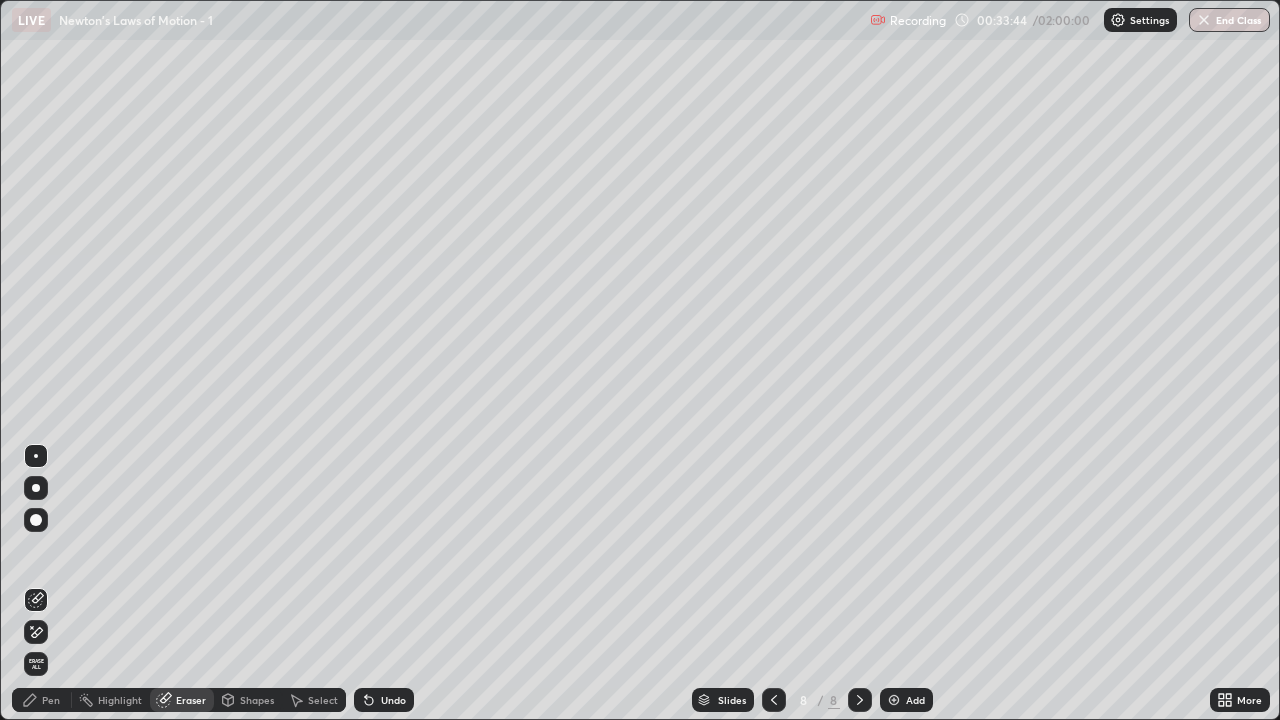 click on "Pen" at bounding box center (51, 700) 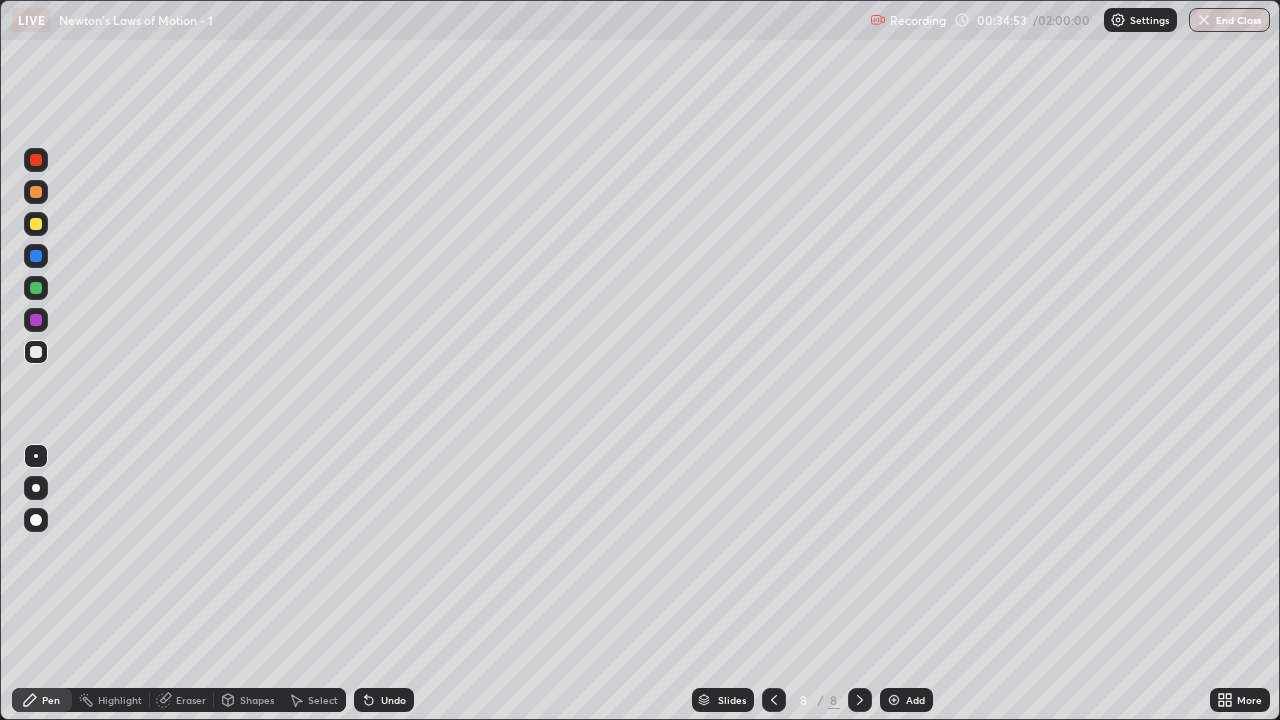 click on "Add" at bounding box center [906, 700] 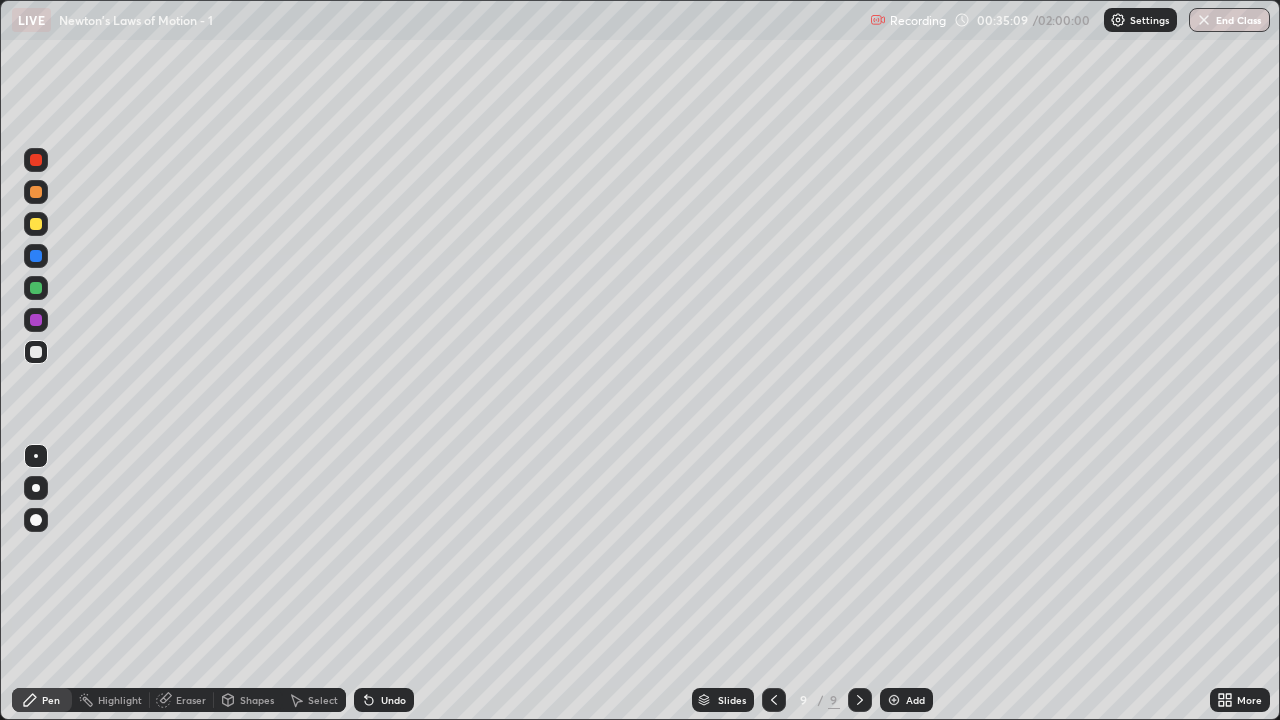 click on "Eraser" at bounding box center (191, 700) 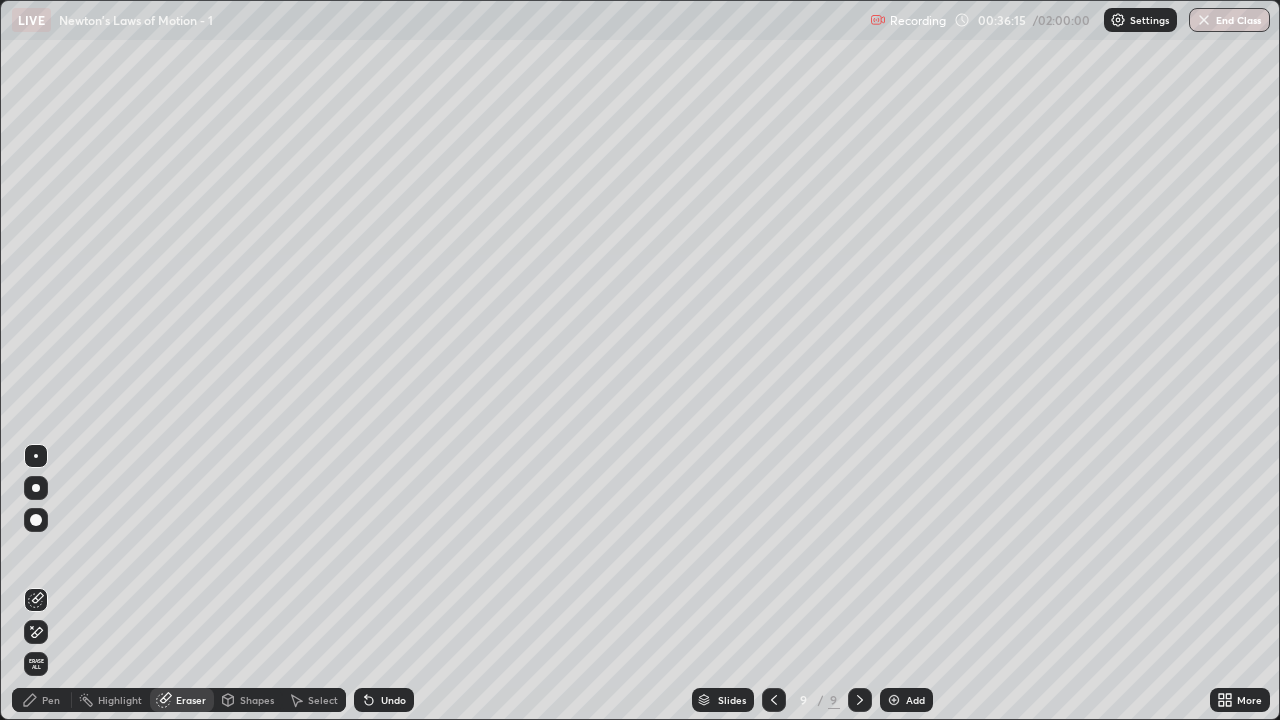 click on "Pen" at bounding box center (42, 700) 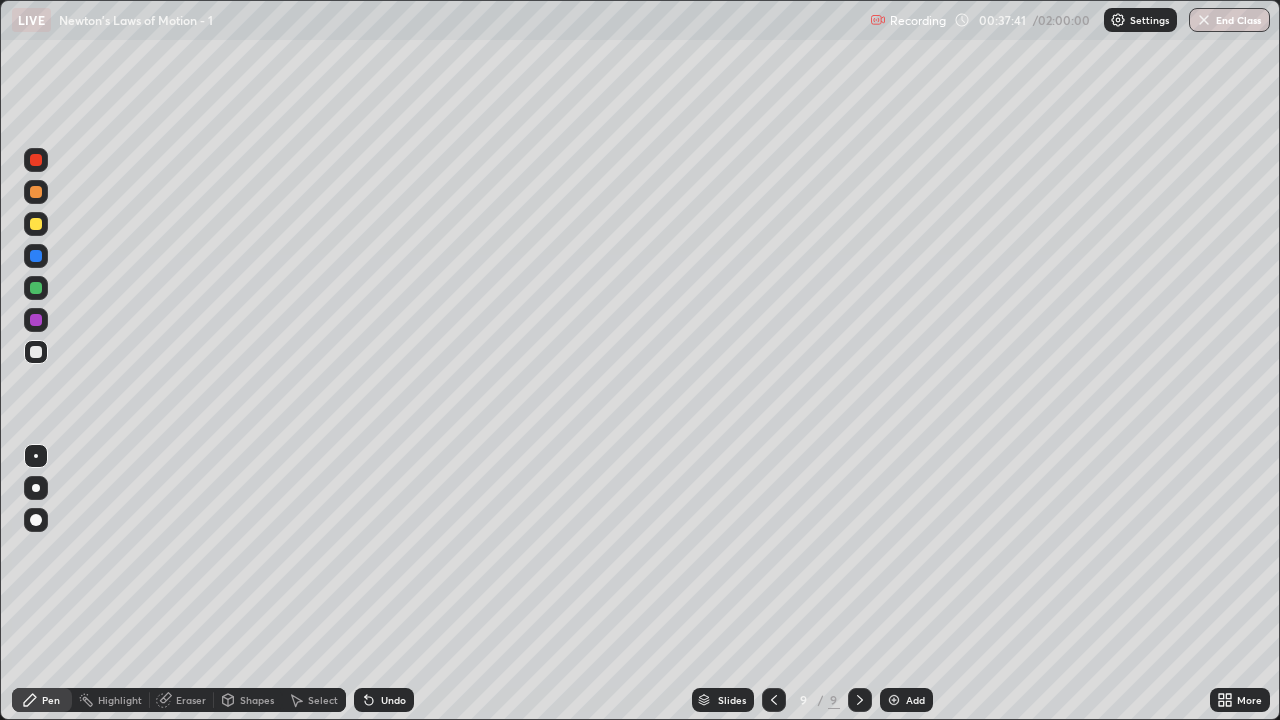 click on "Eraser" at bounding box center [191, 700] 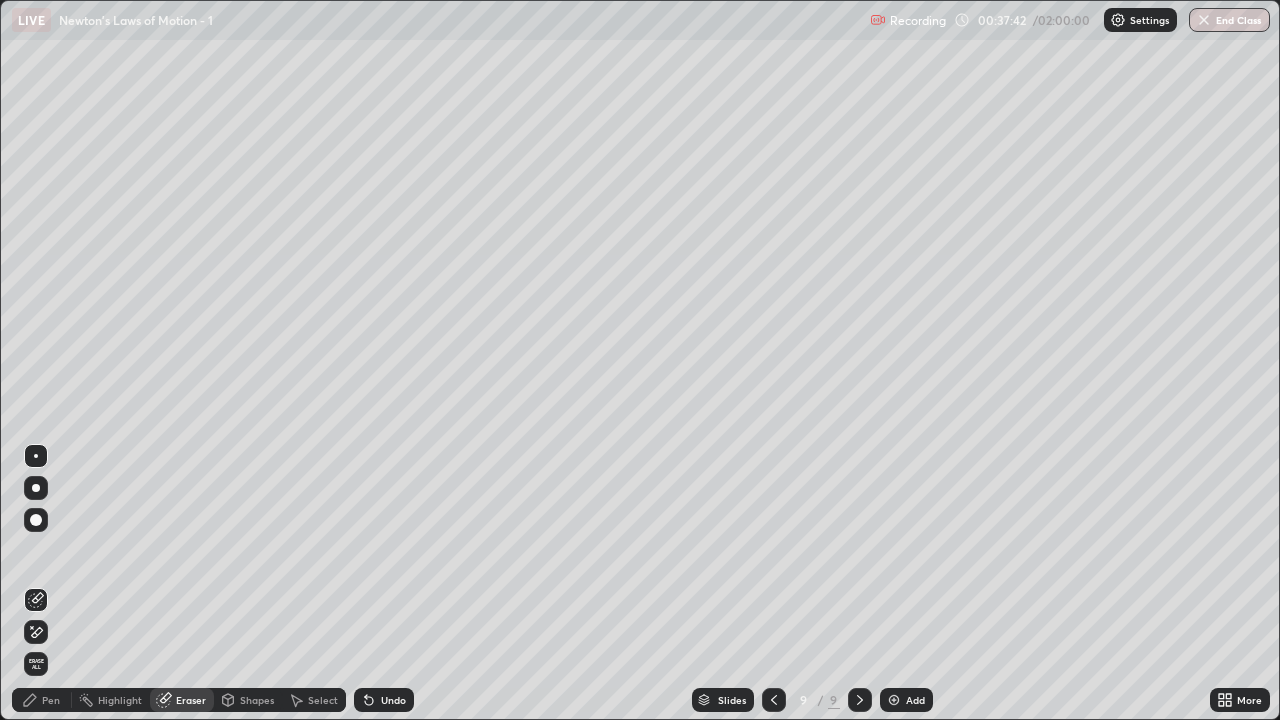click 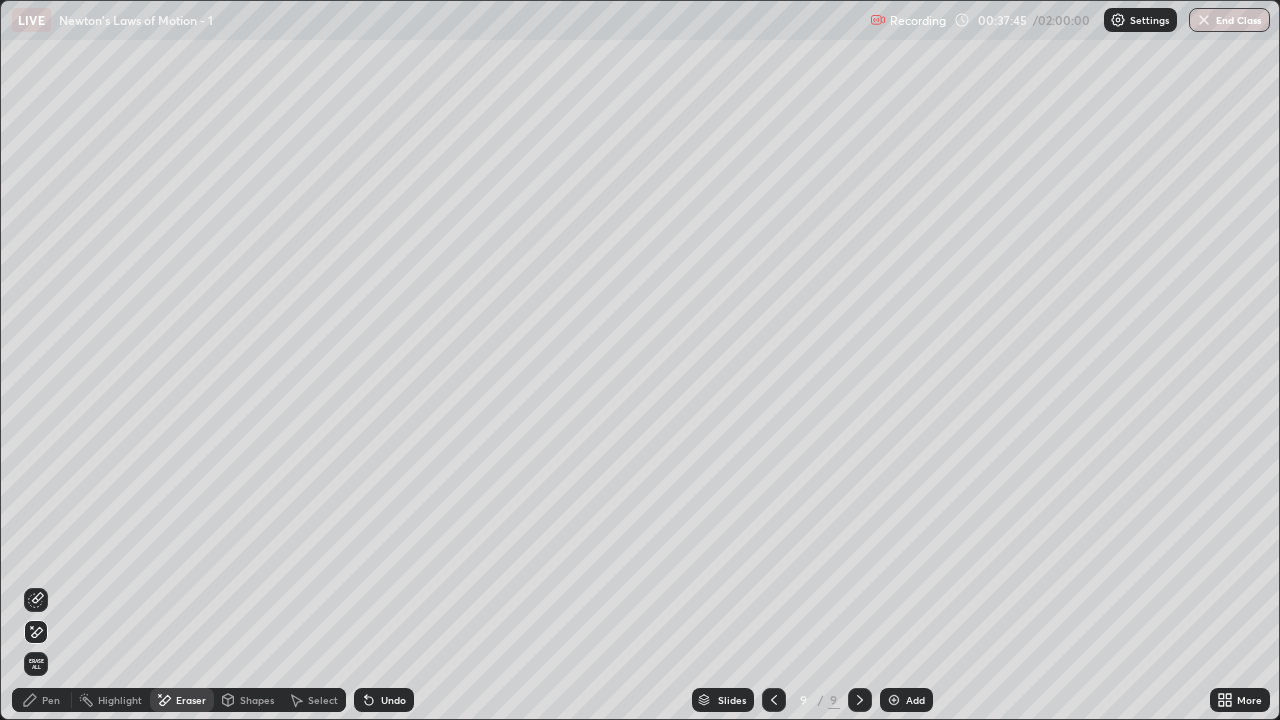 click on "Pen" at bounding box center (51, 700) 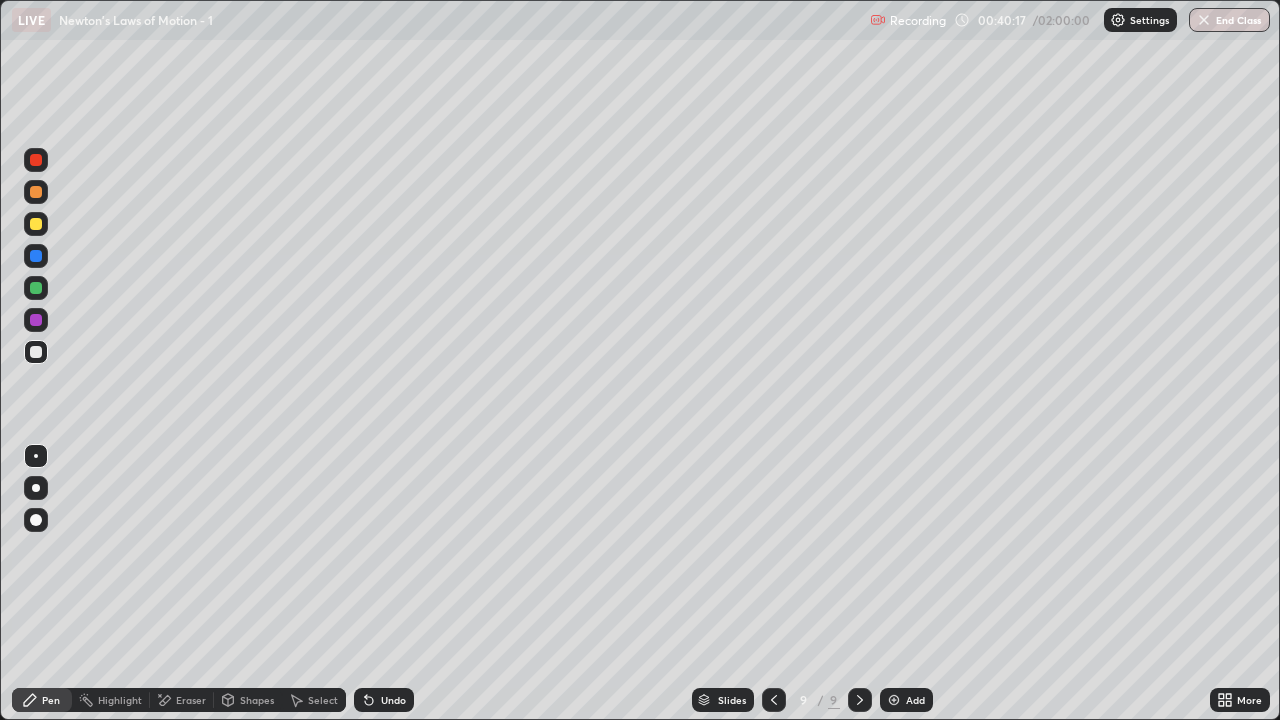 click on "Highlight" at bounding box center (111, 700) 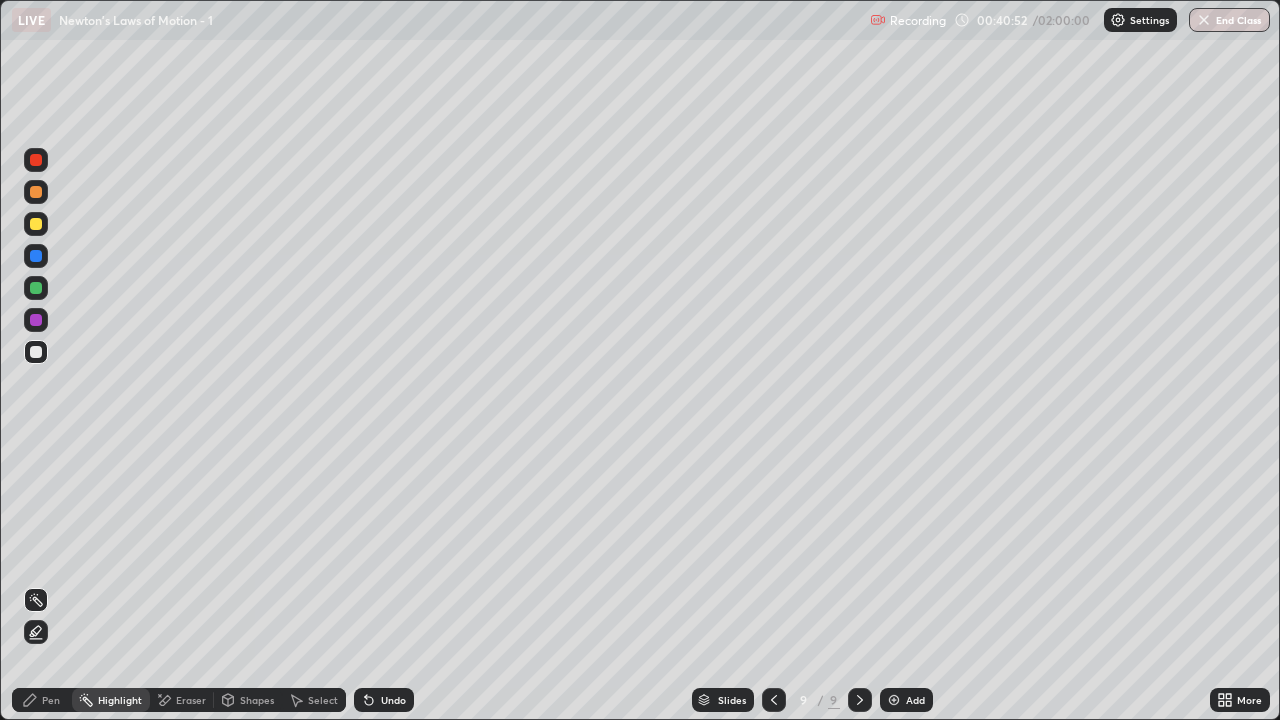 click 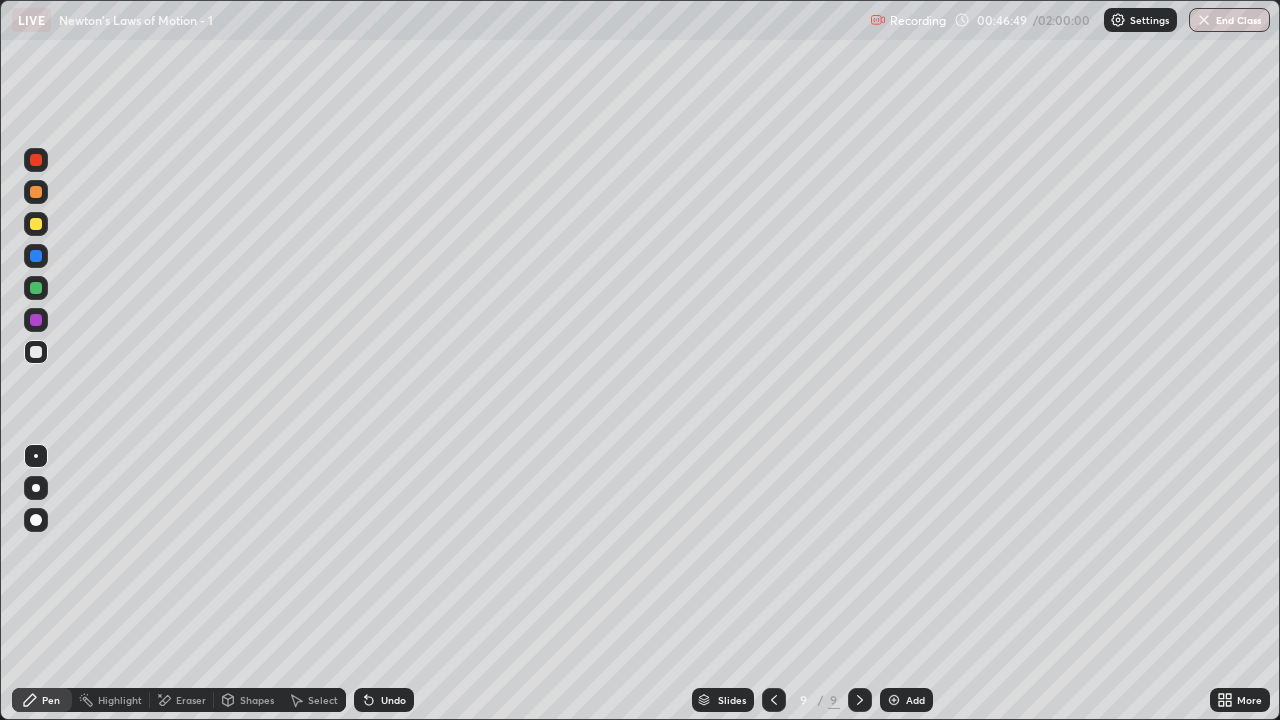 click on "Add" at bounding box center (915, 700) 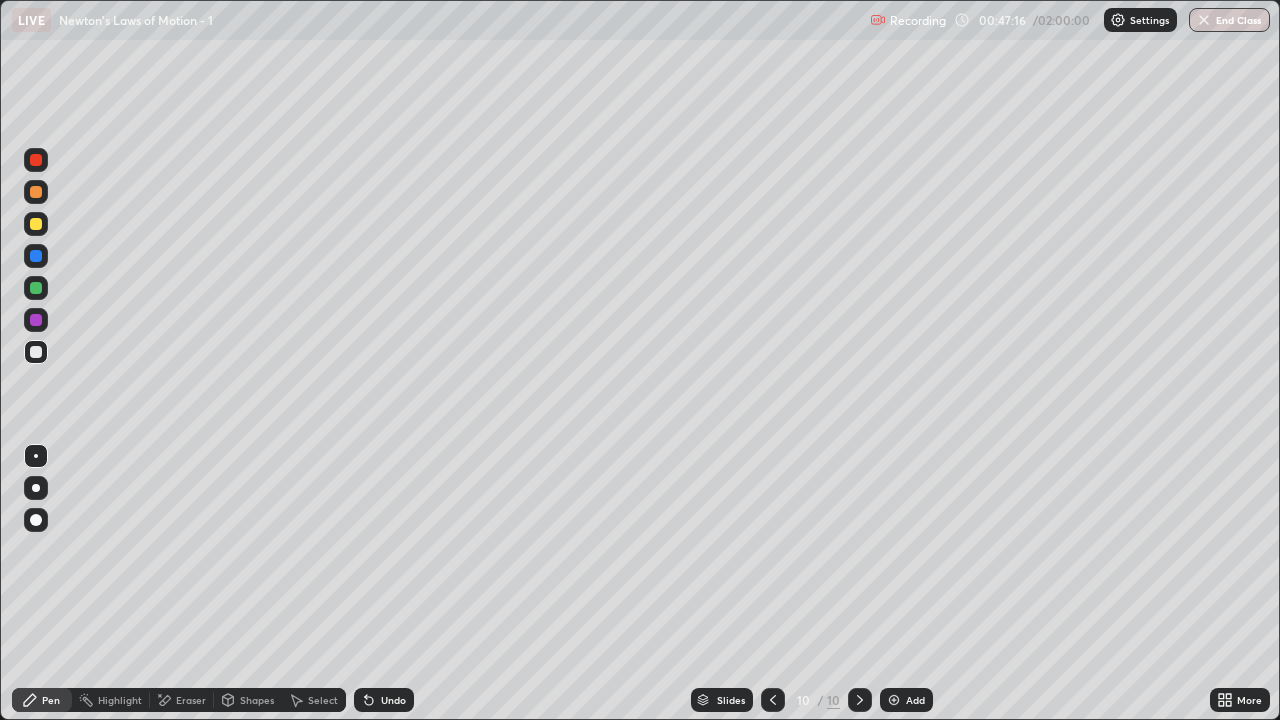 click at bounding box center (773, 700) 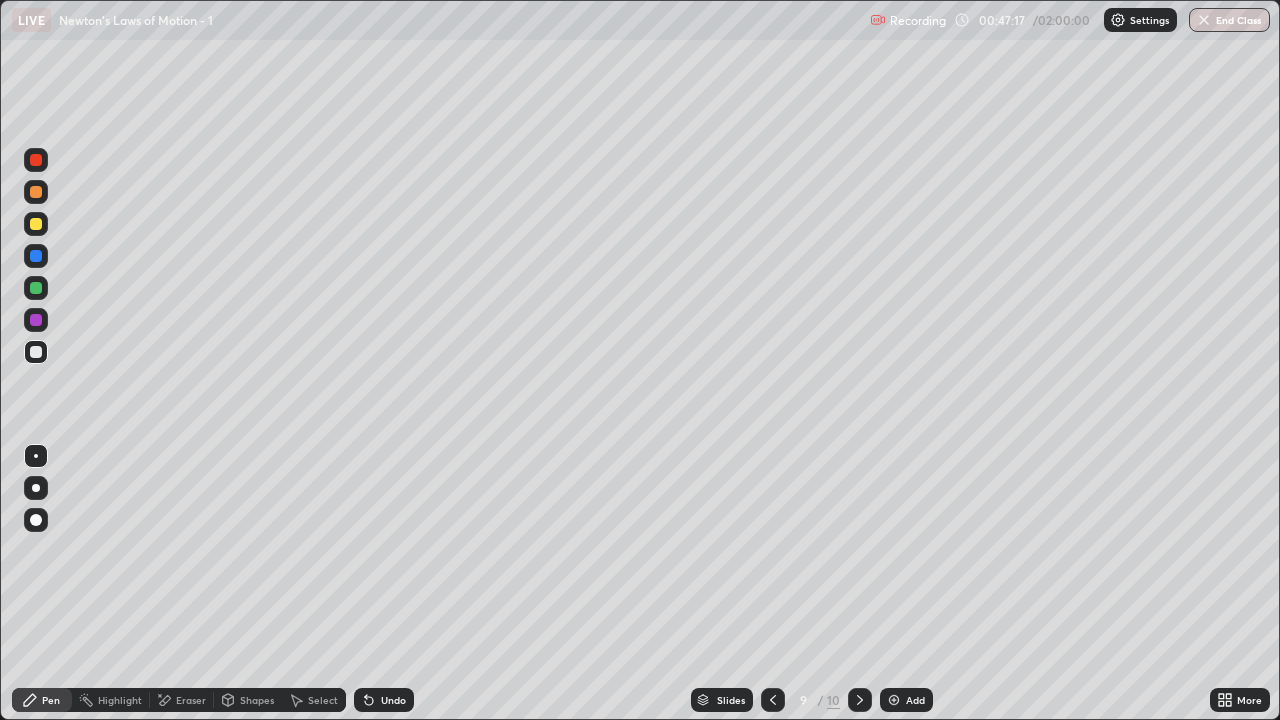 click 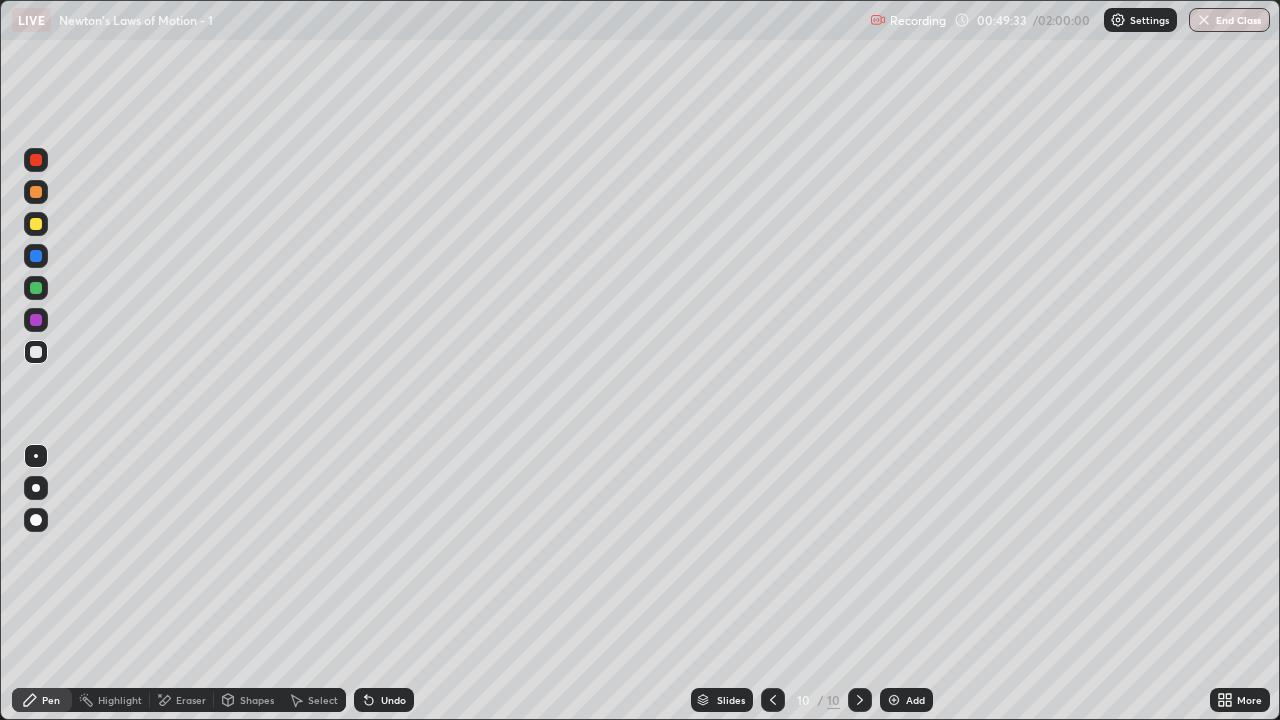click on "Add" at bounding box center (906, 700) 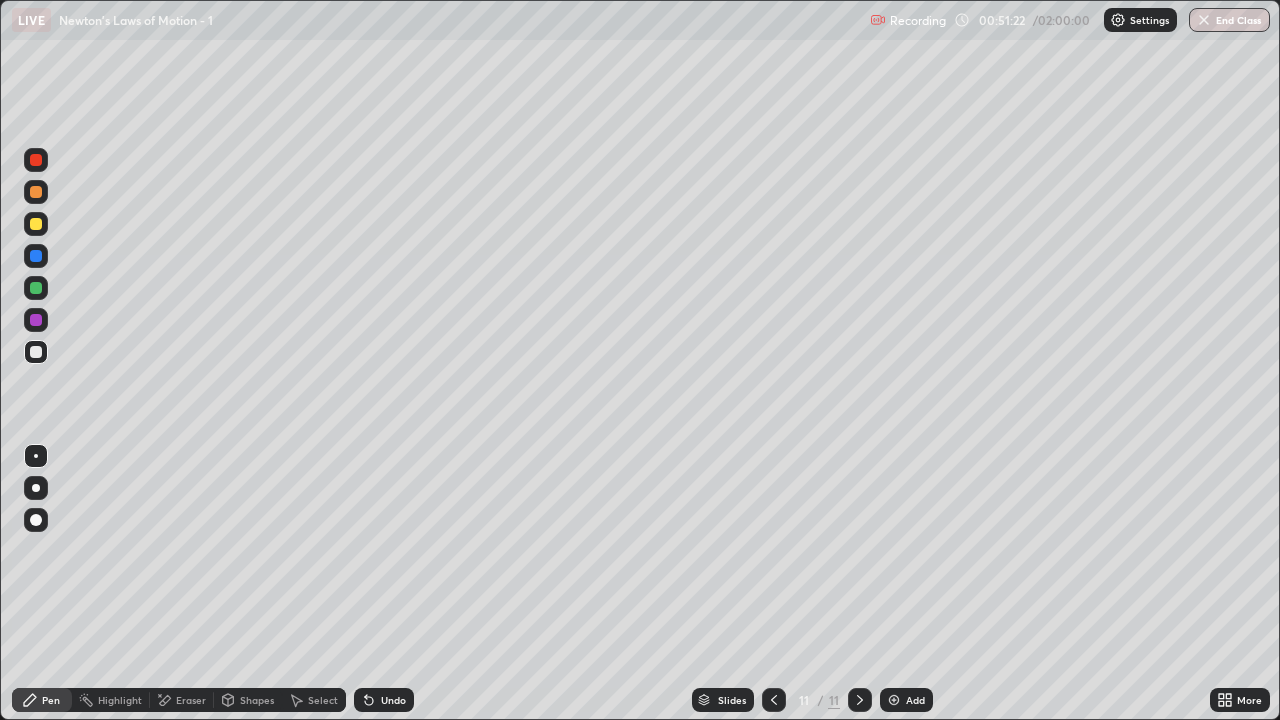 click at bounding box center (36, 160) 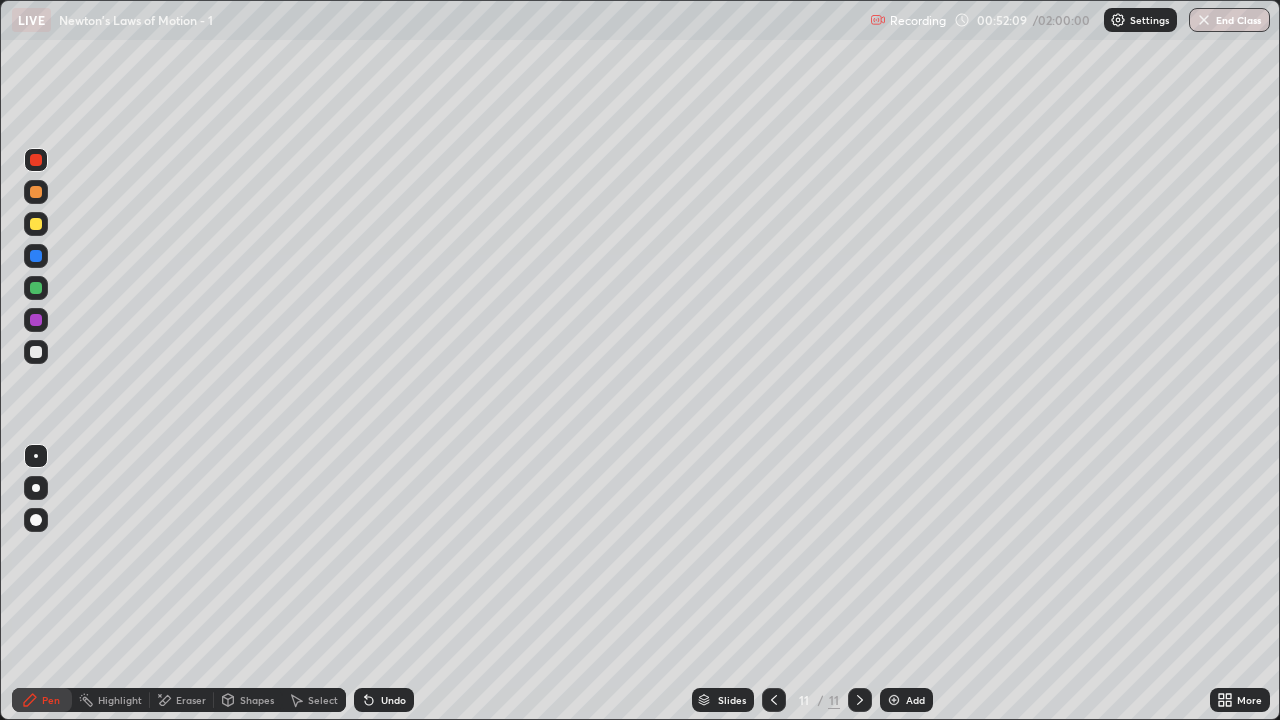 click at bounding box center [774, 700] 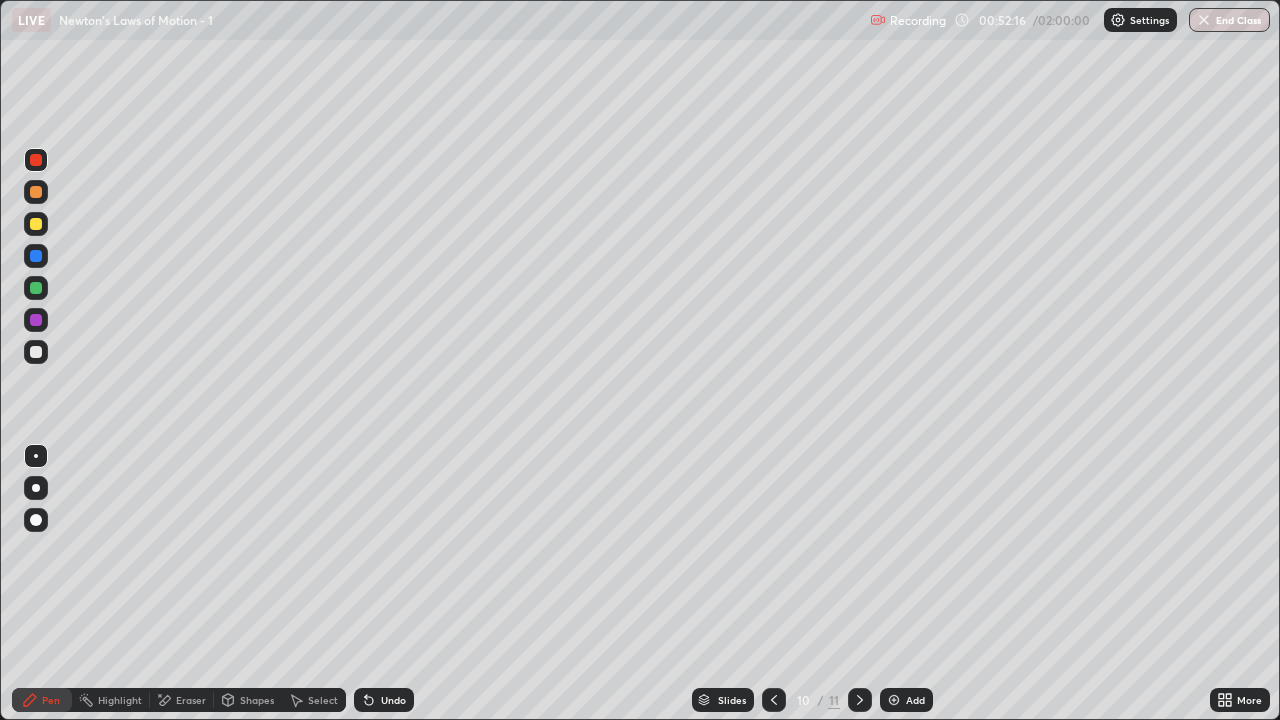 click 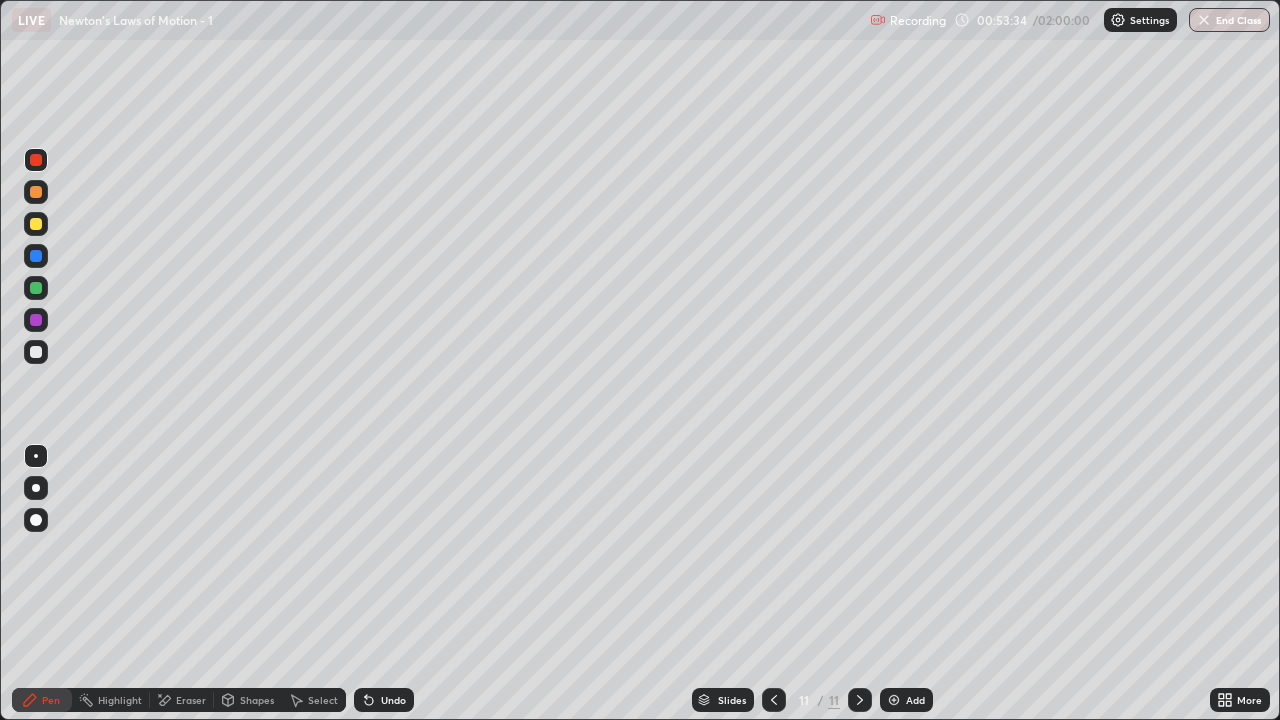 click at bounding box center [894, 700] 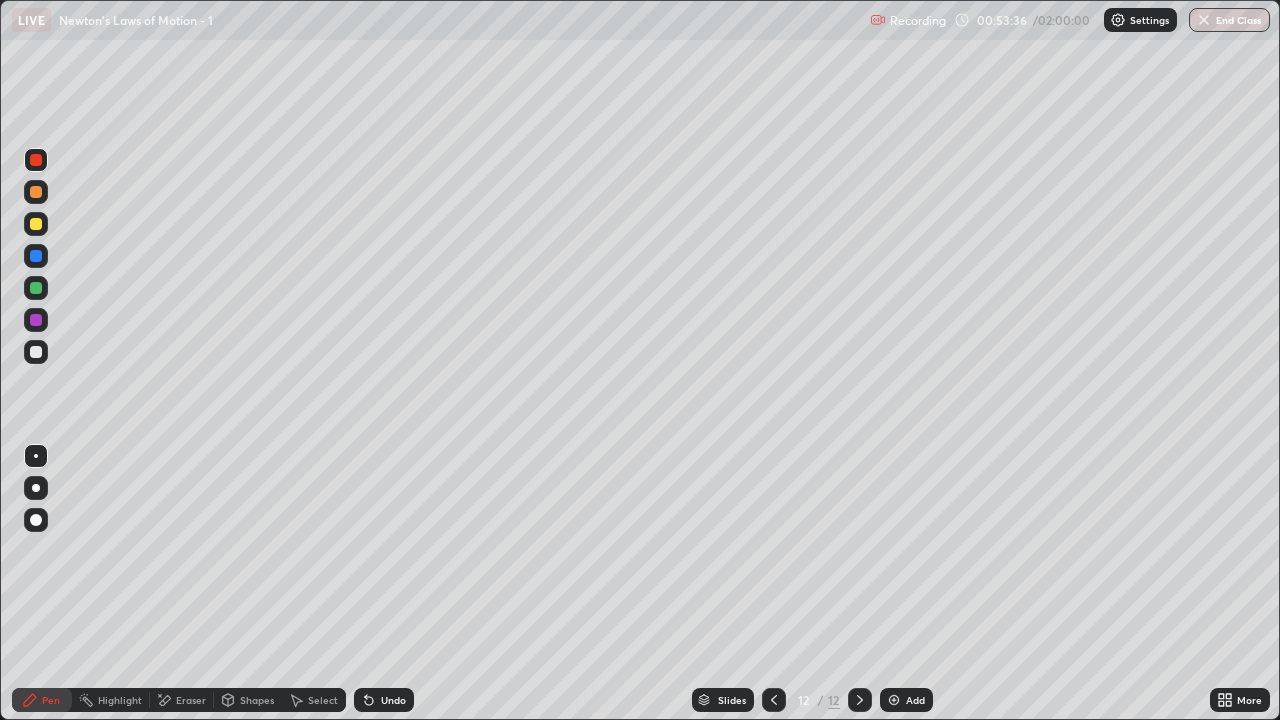 click at bounding box center [36, 352] 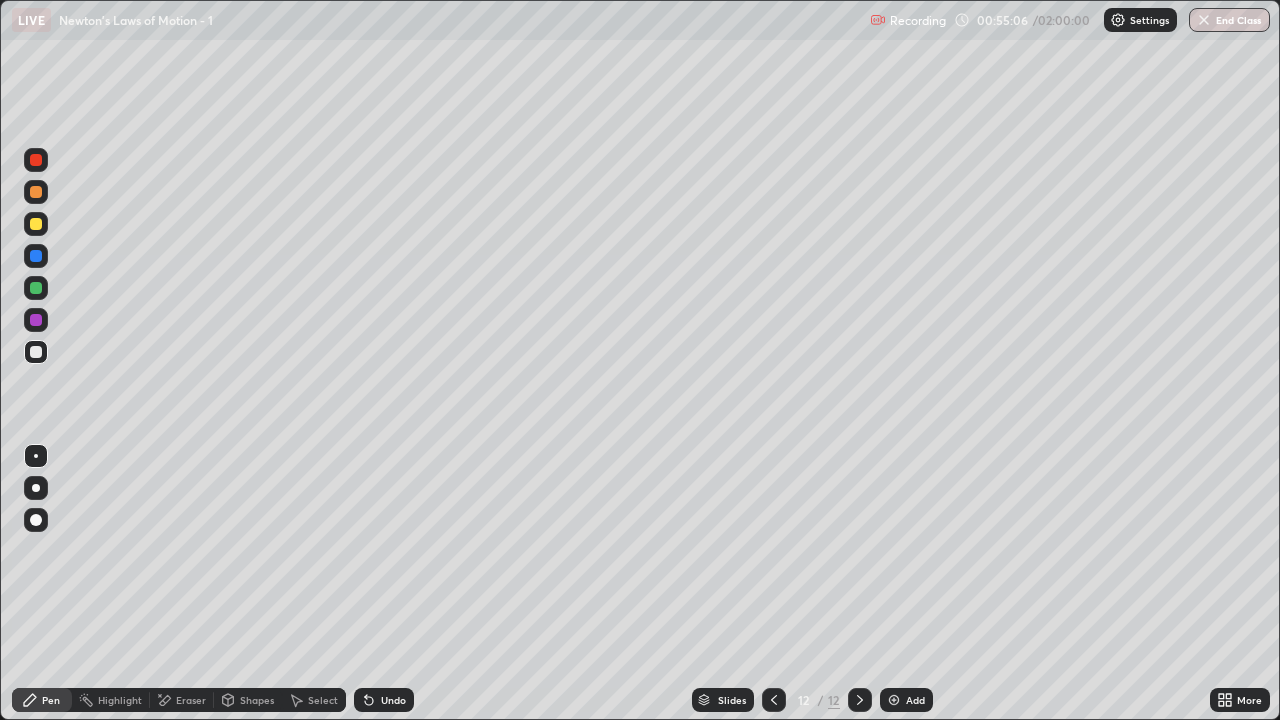 click at bounding box center (36, 160) 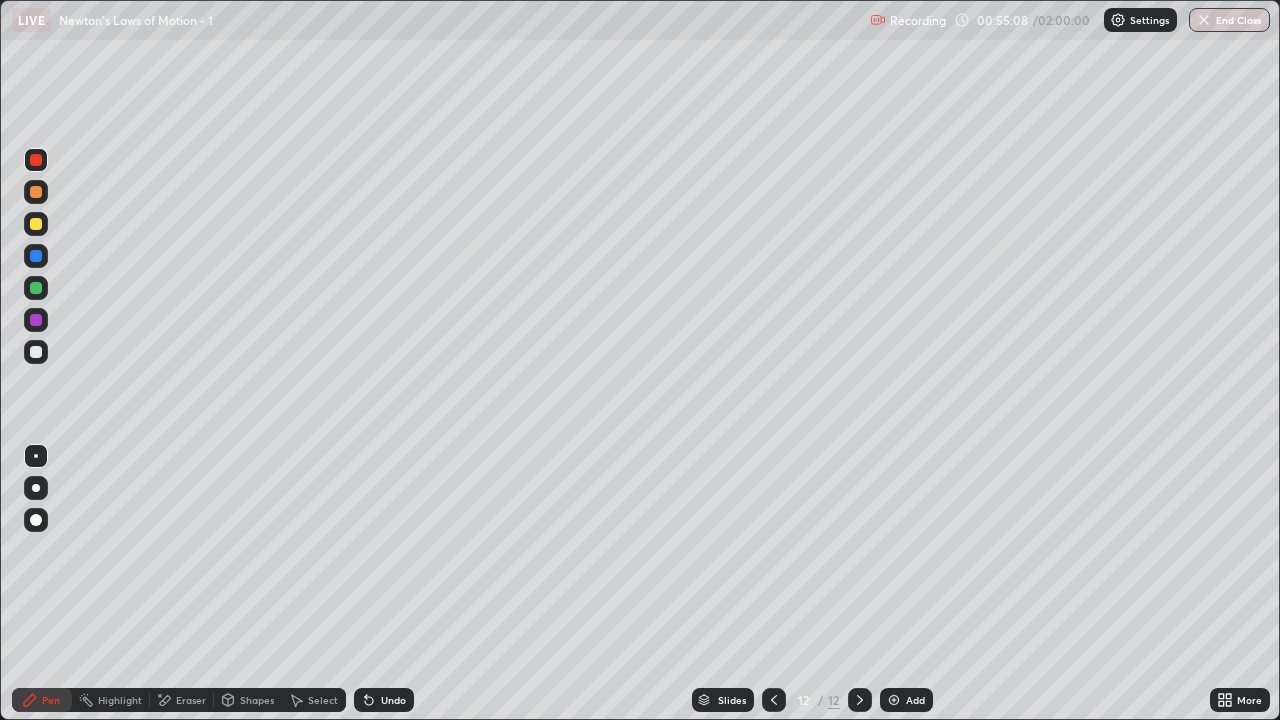 click 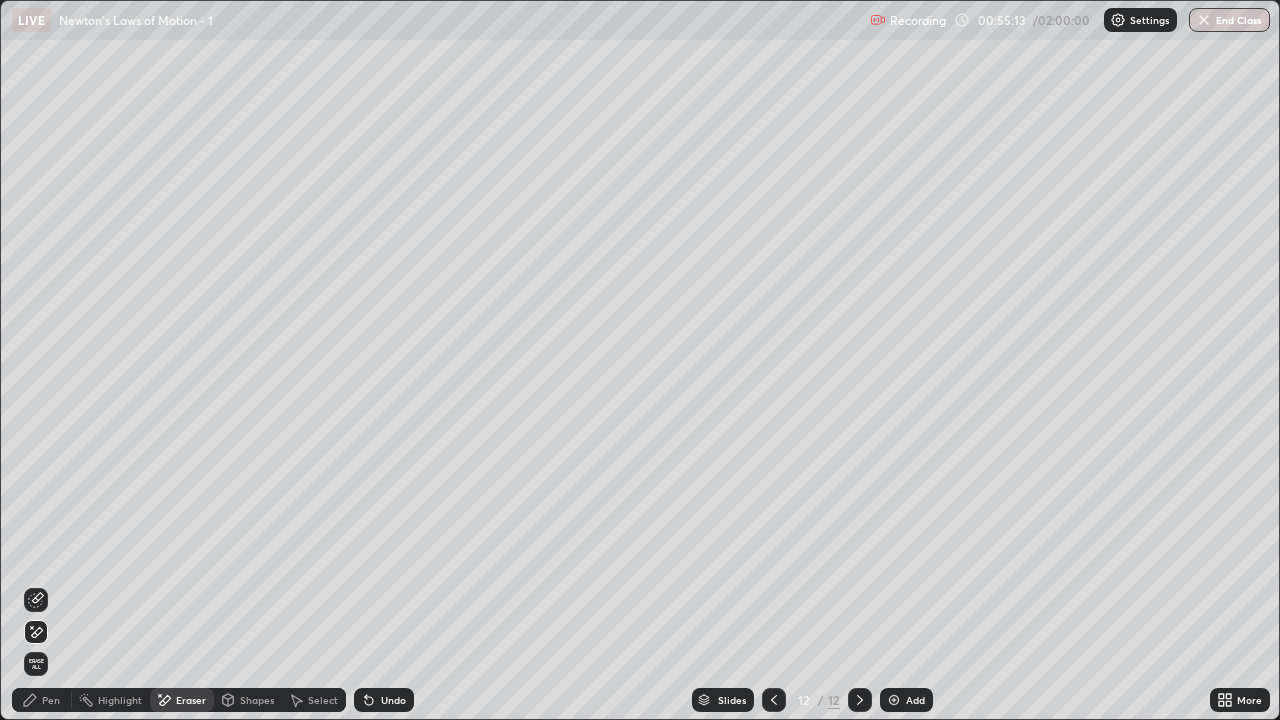 click on "Undo" at bounding box center (384, 700) 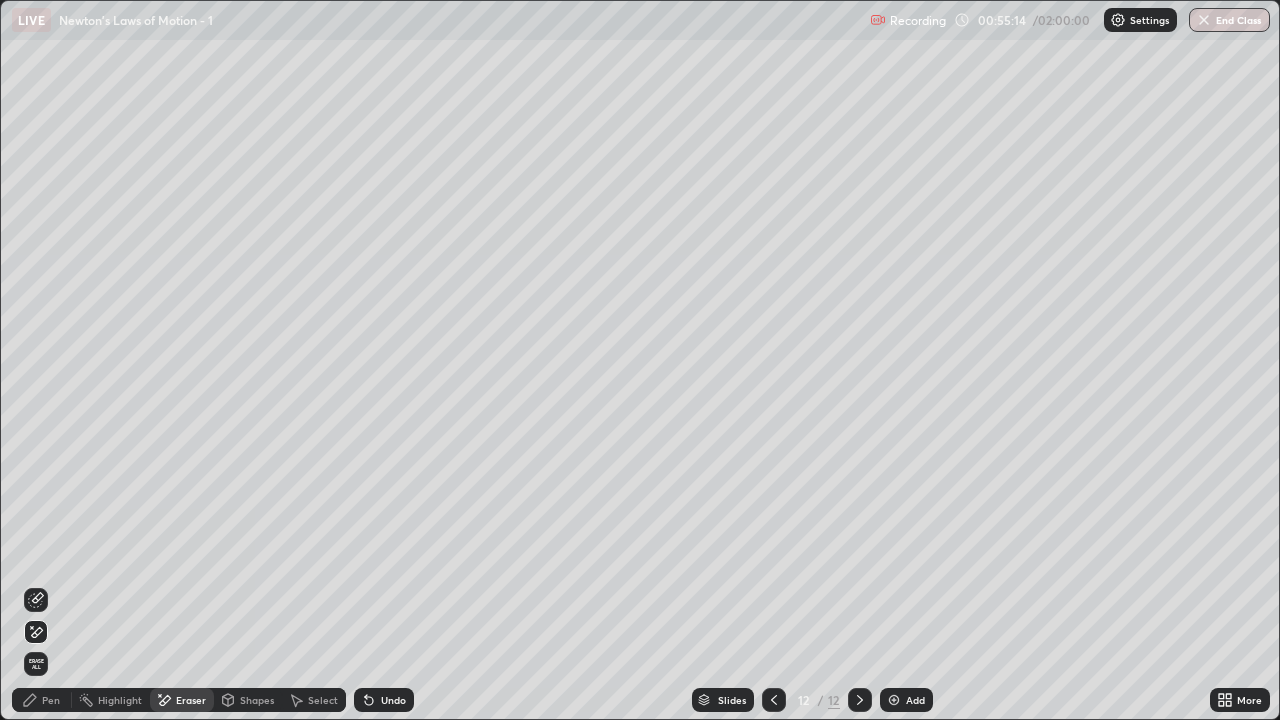 click on "Pen" at bounding box center (51, 700) 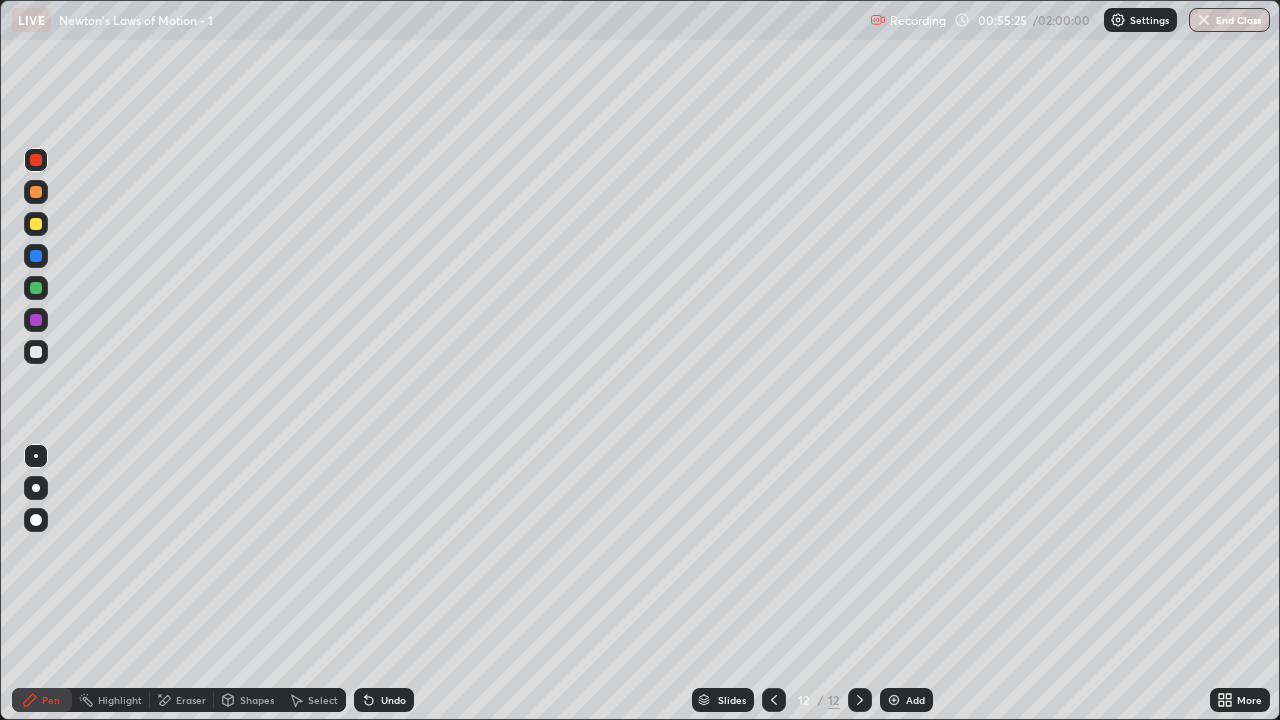 click at bounding box center [36, 352] 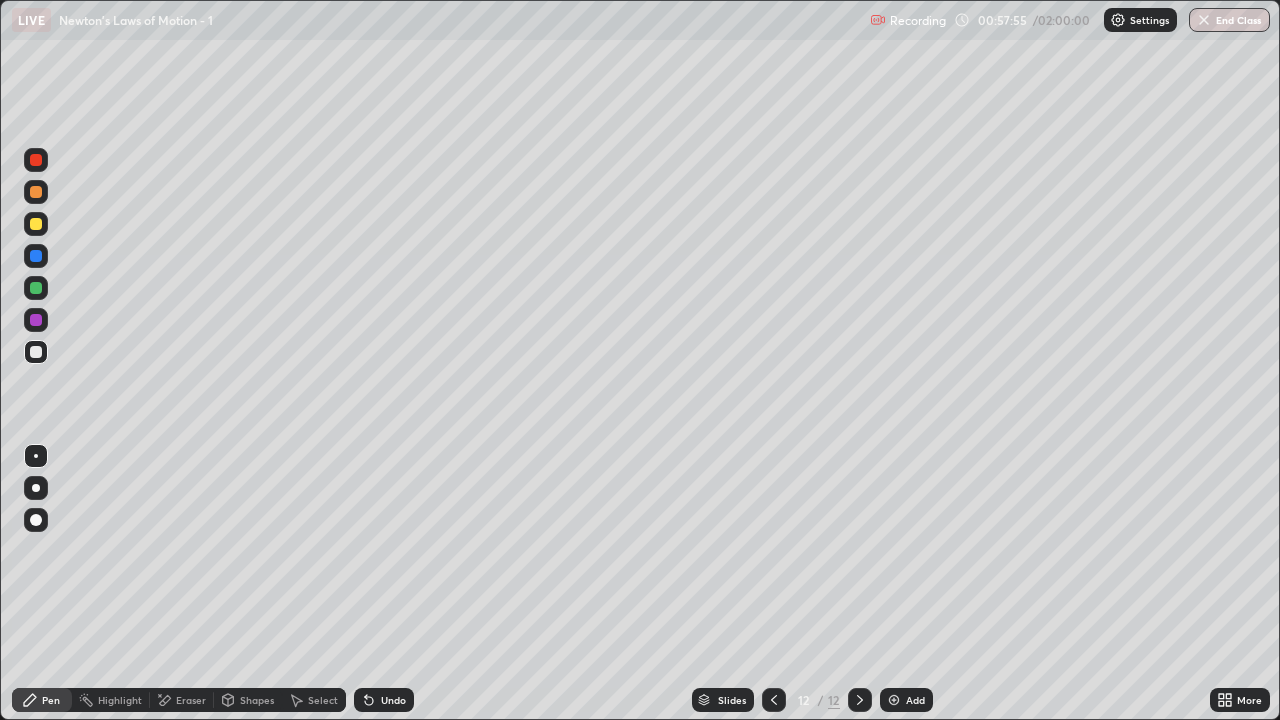 click at bounding box center [894, 700] 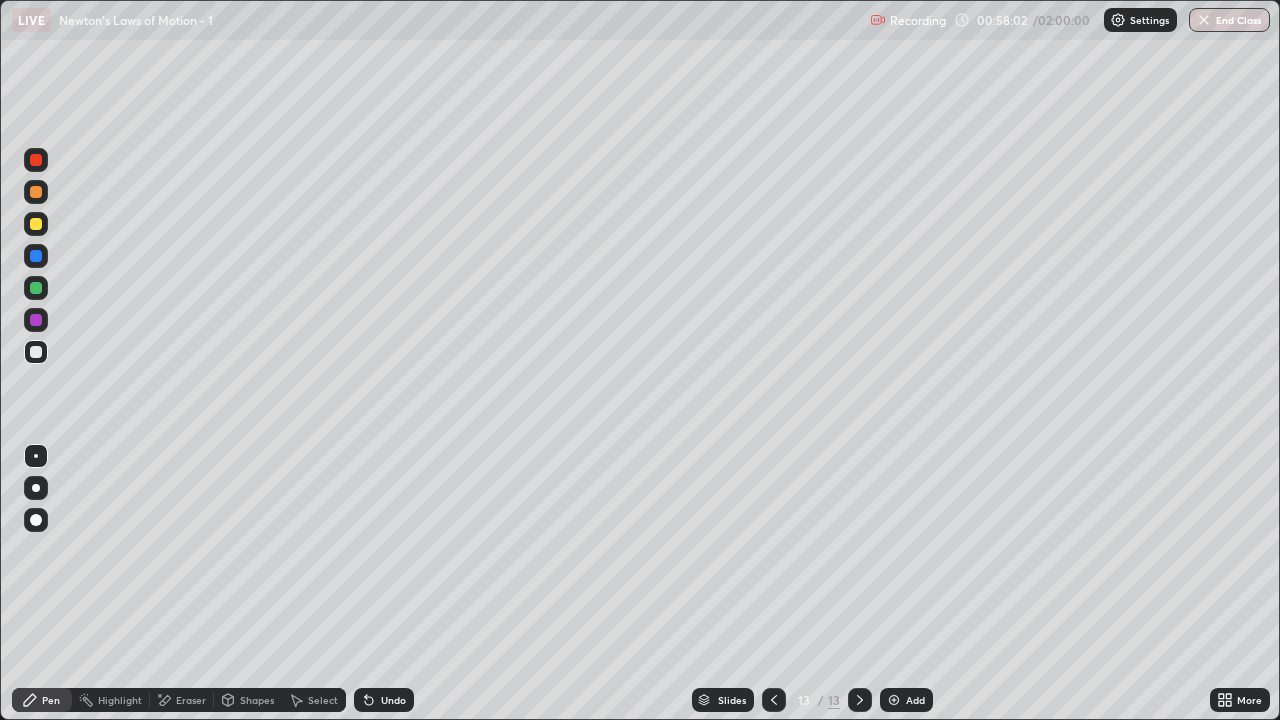 click on "Eraser" at bounding box center [191, 700] 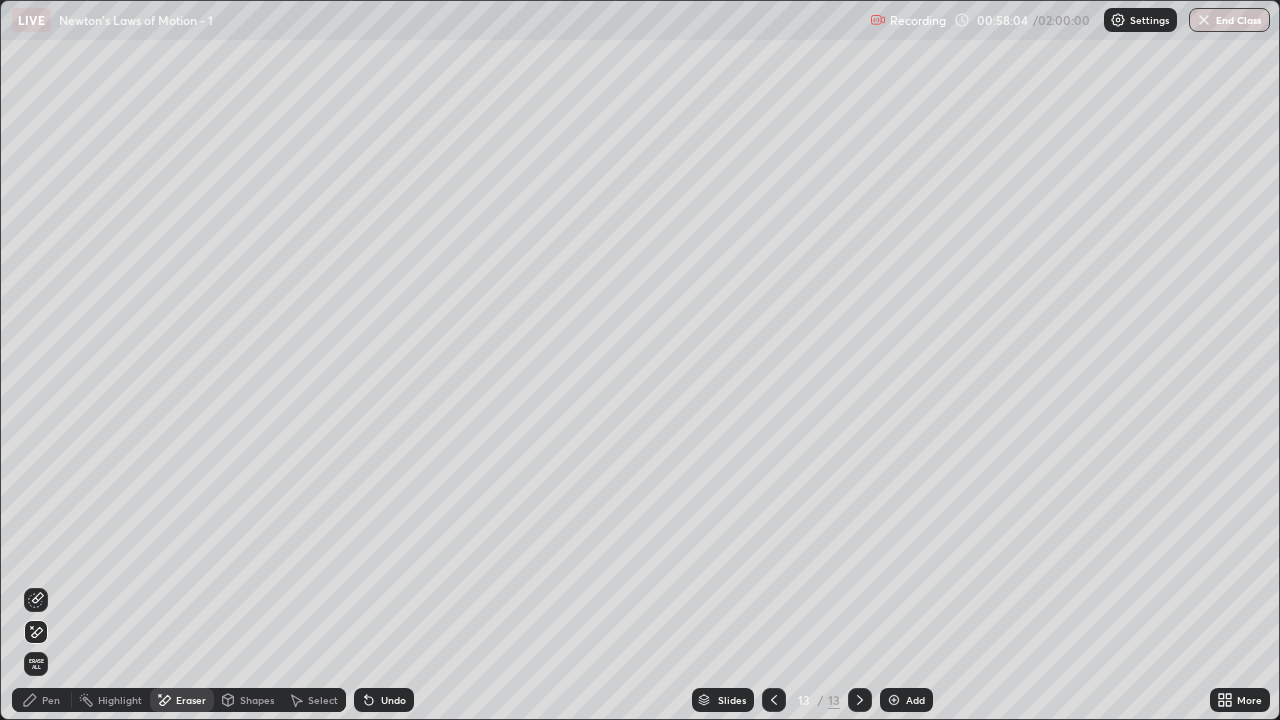 click on "Pen" at bounding box center [42, 700] 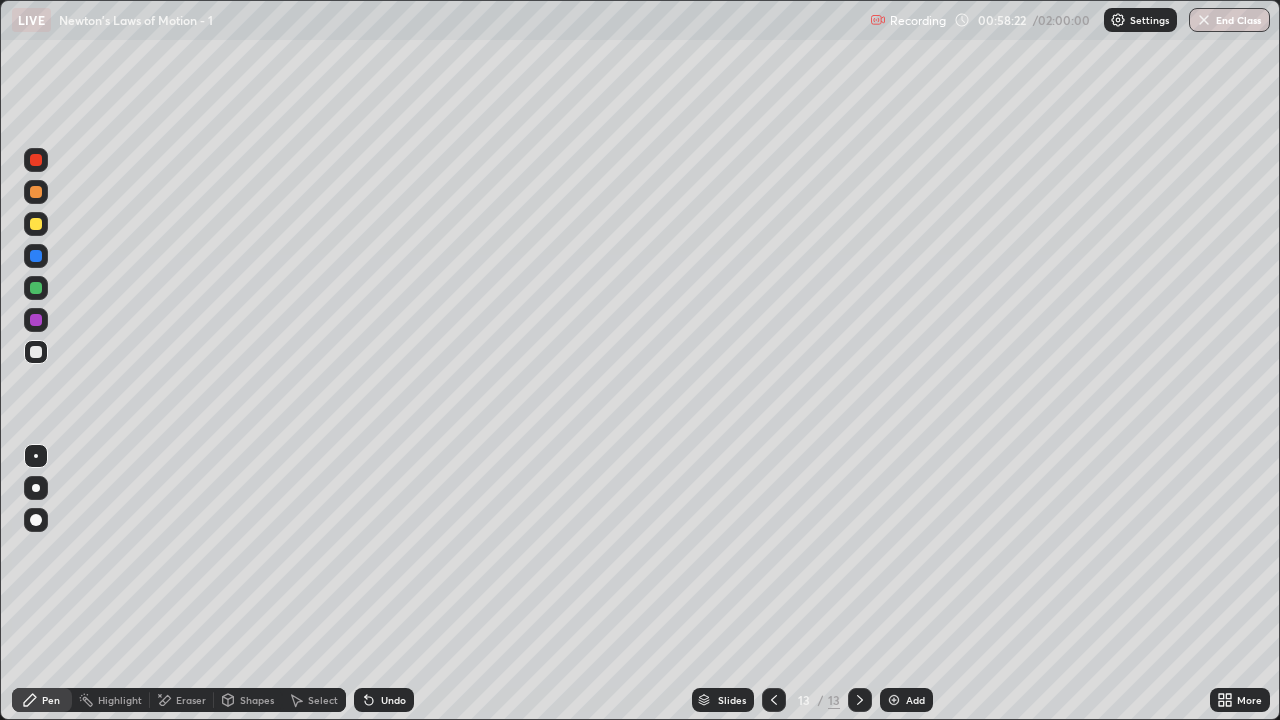 click at bounding box center [36, 288] 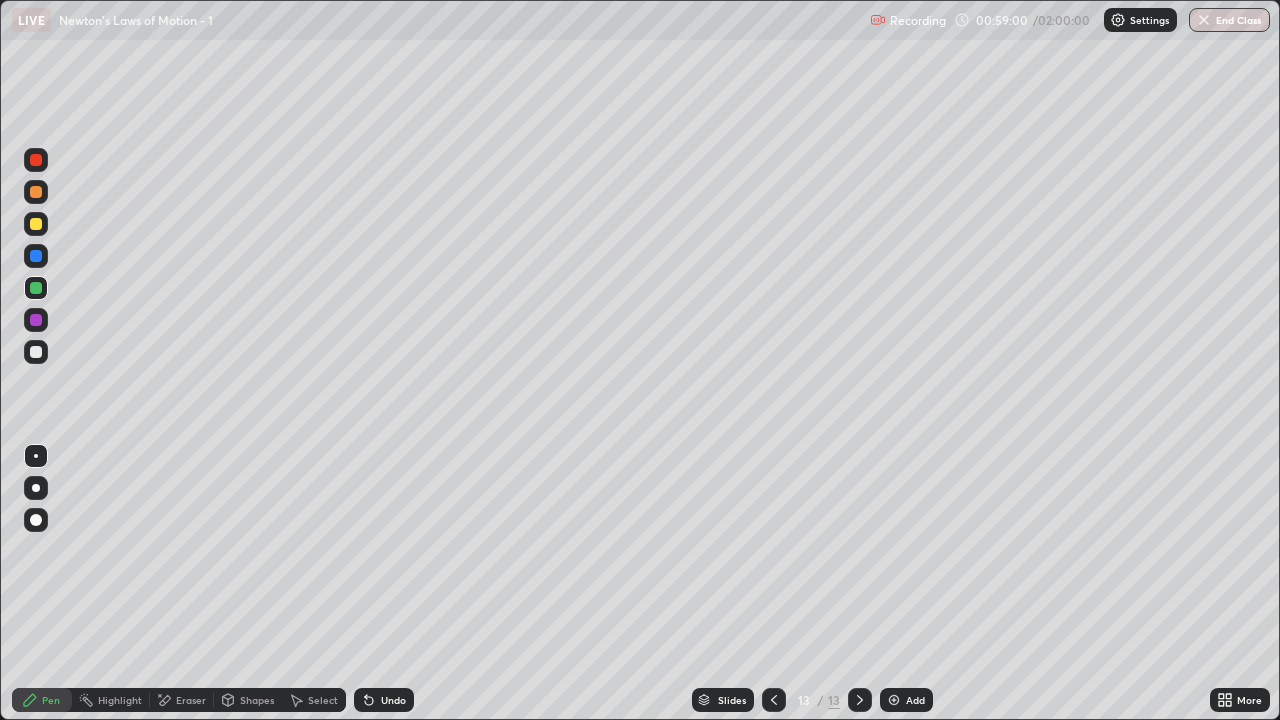 click at bounding box center (36, 352) 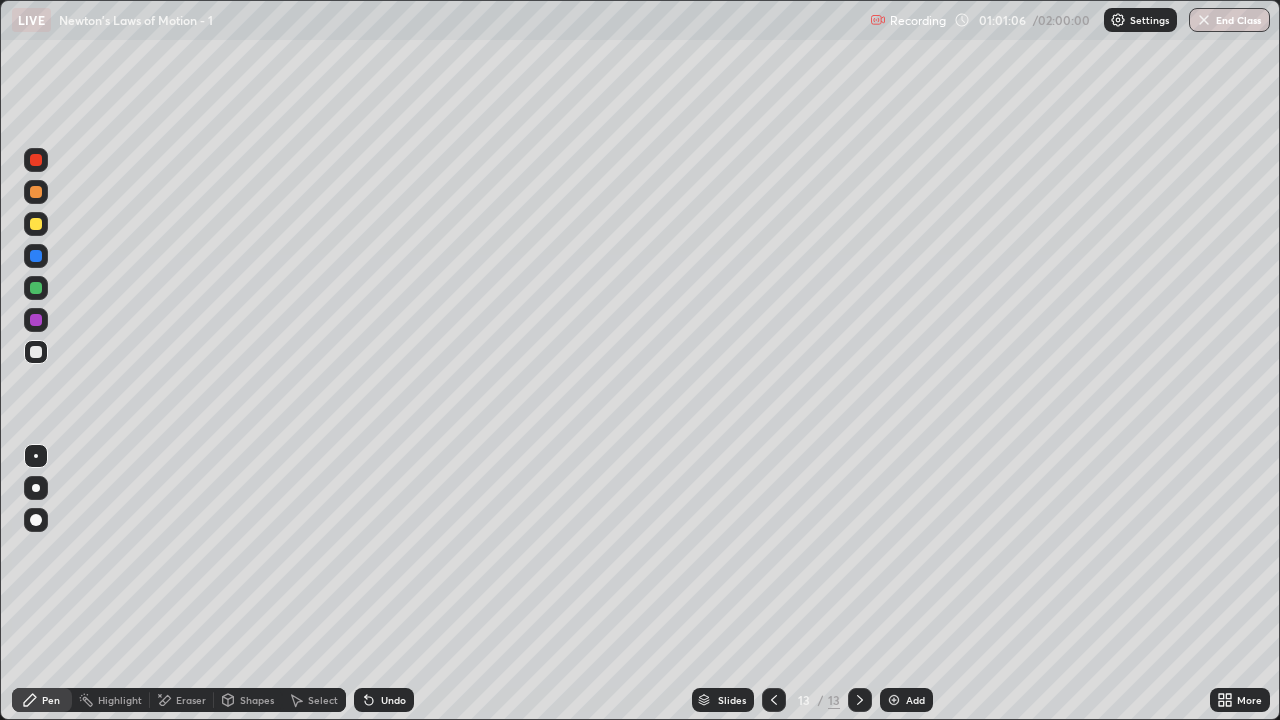 click at bounding box center (894, 700) 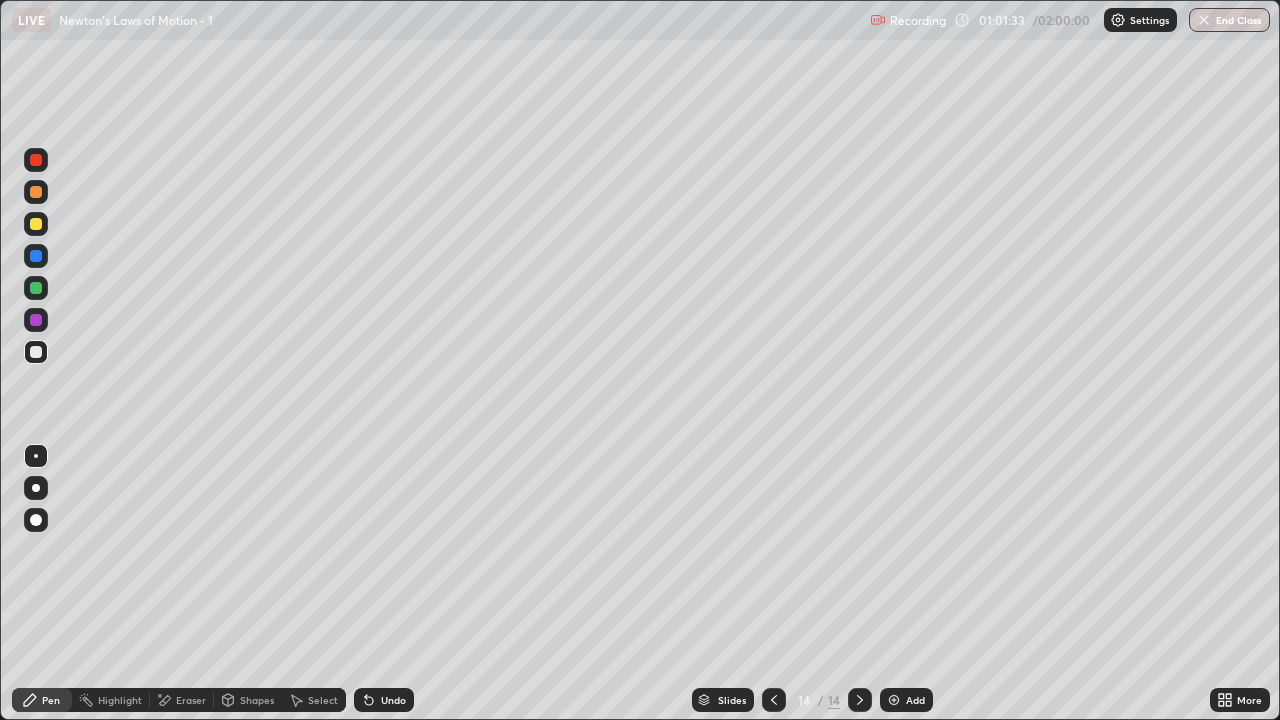 click on "Eraser" at bounding box center [191, 700] 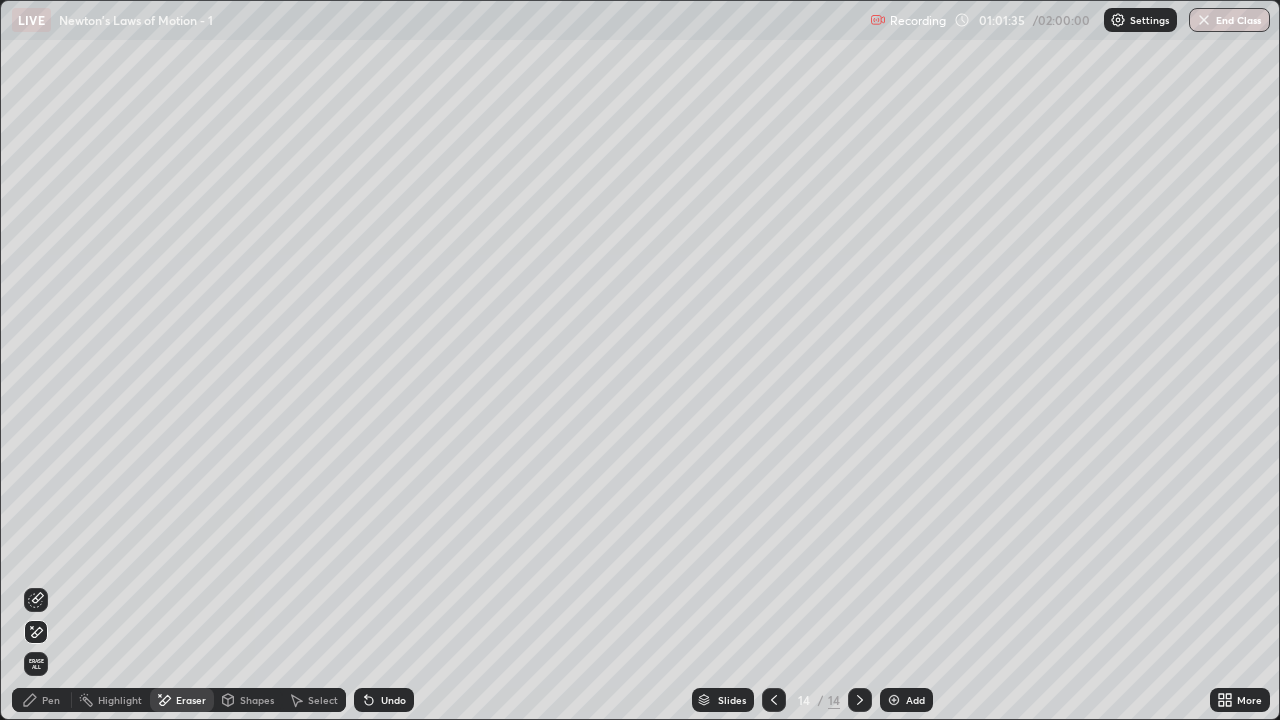 click on "Pen" at bounding box center [51, 700] 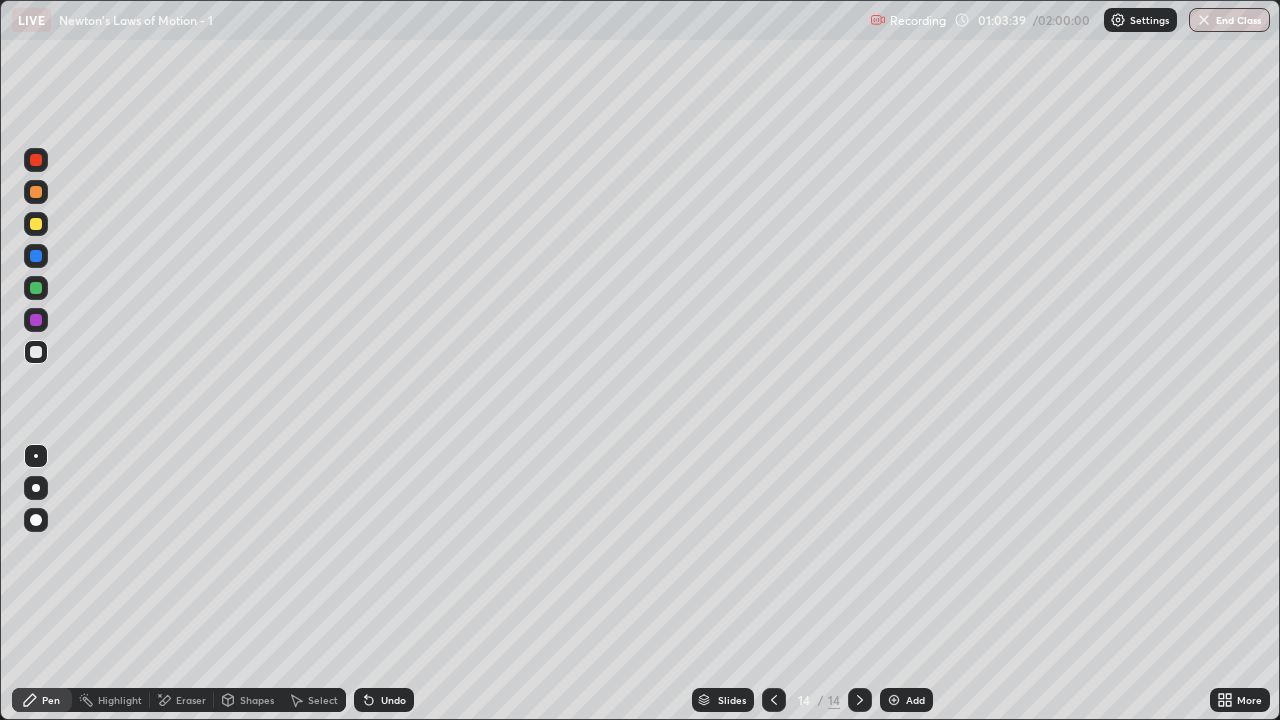 click on "Eraser" at bounding box center [182, 700] 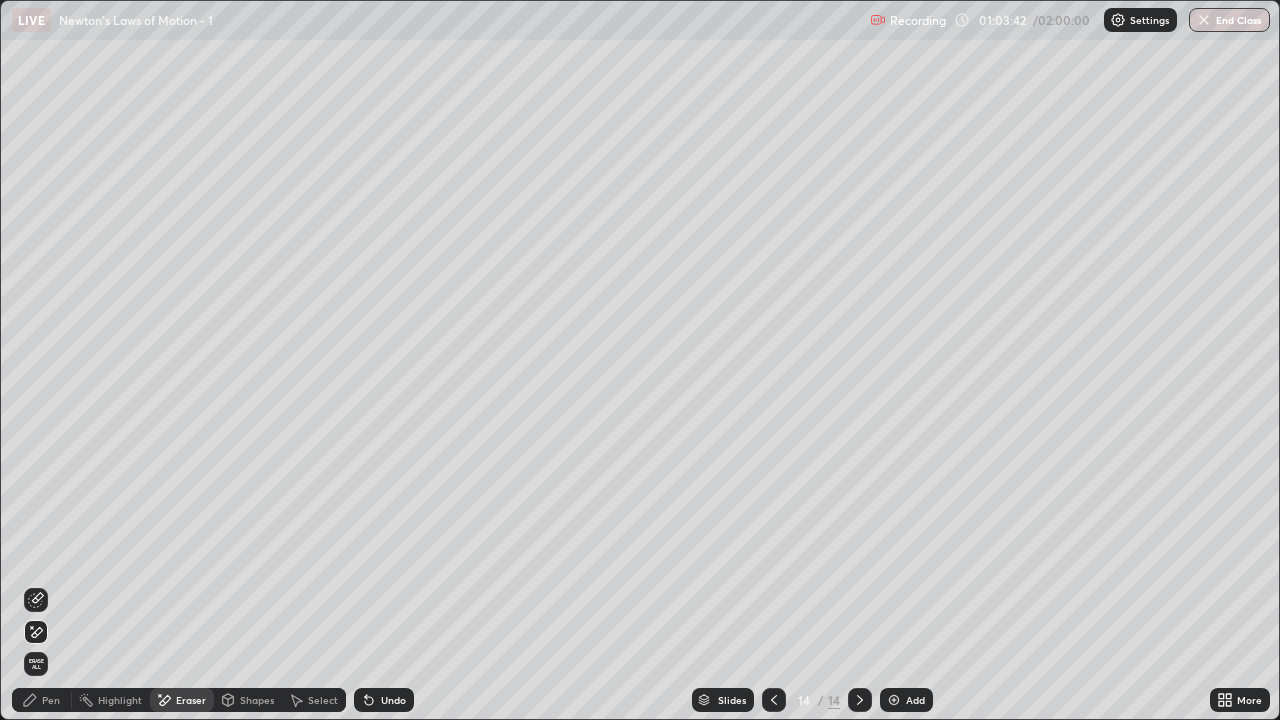 click on "Pen" at bounding box center (51, 700) 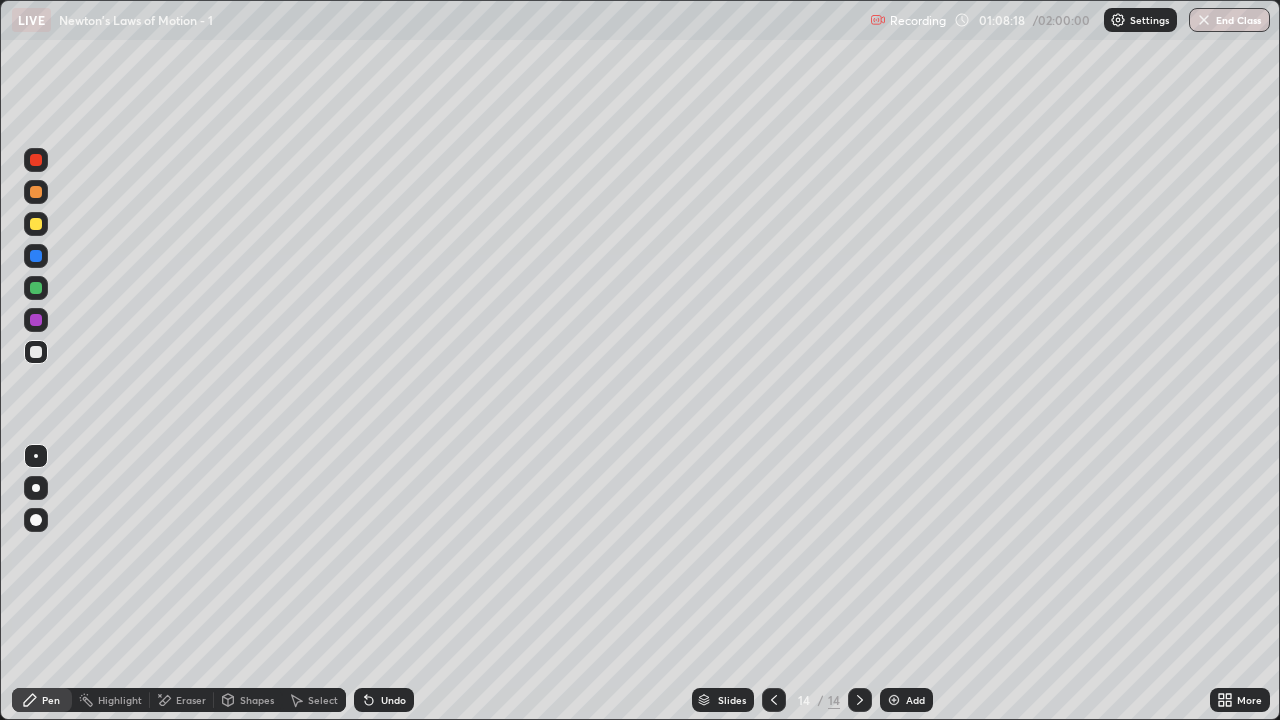 click at bounding box center [894, 700] 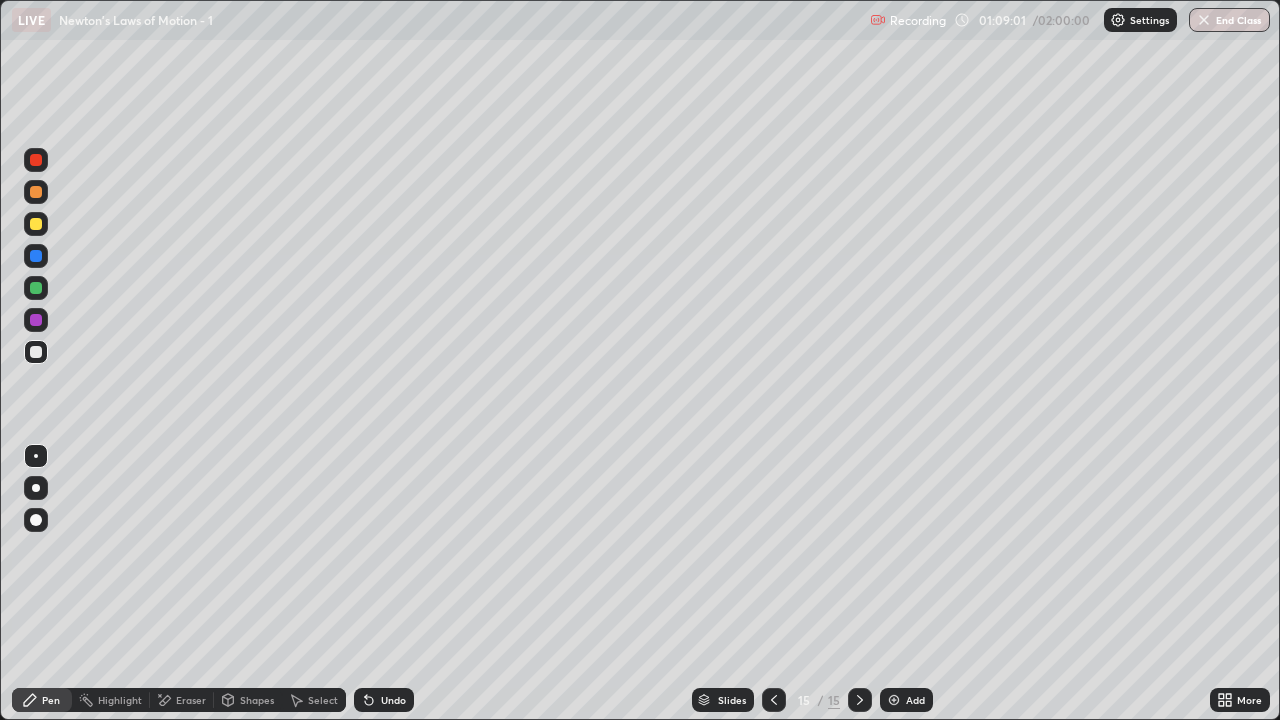 click at bounding box center [36, 160] 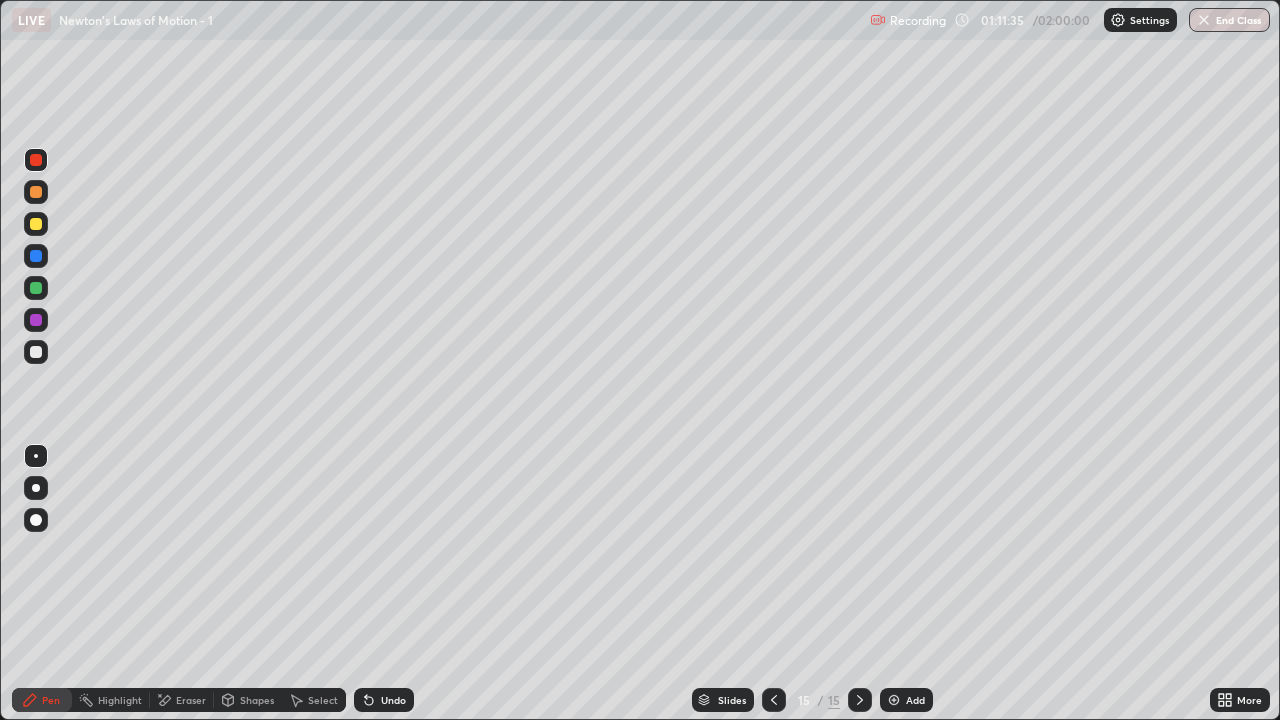 click on "Add" at bounding box center (906, 700) 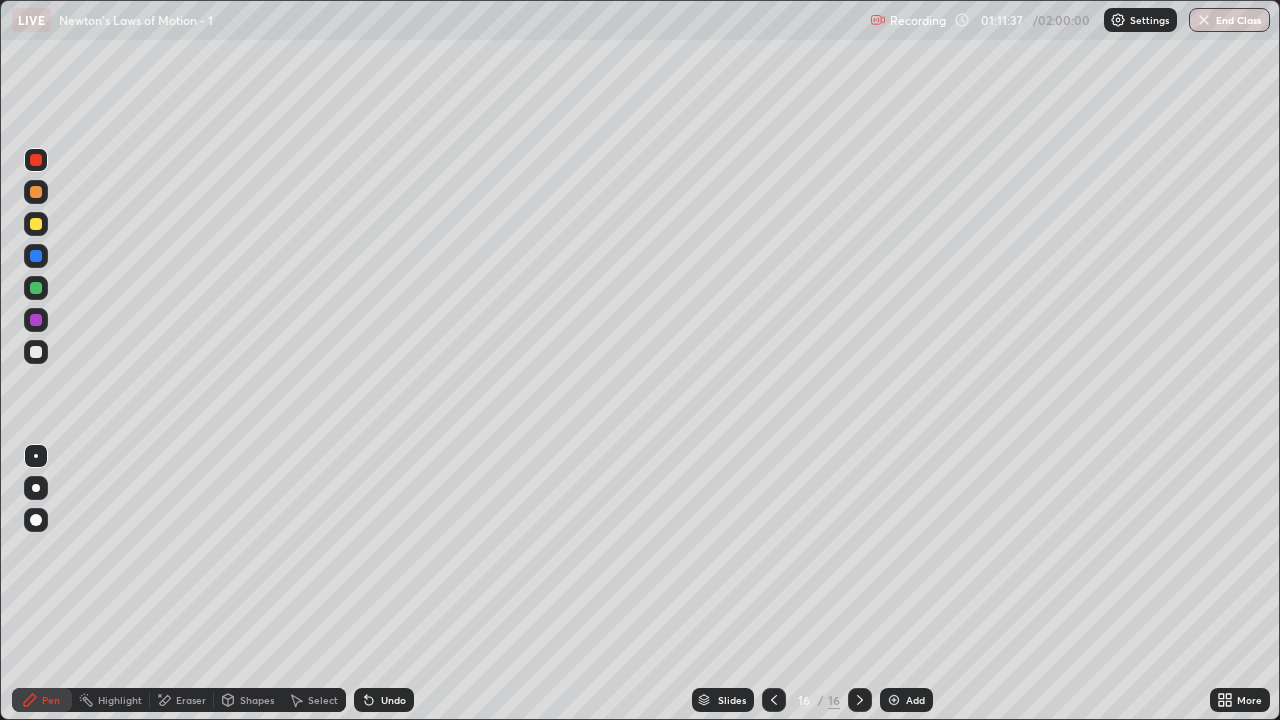 click at bounding box center (36, 352) 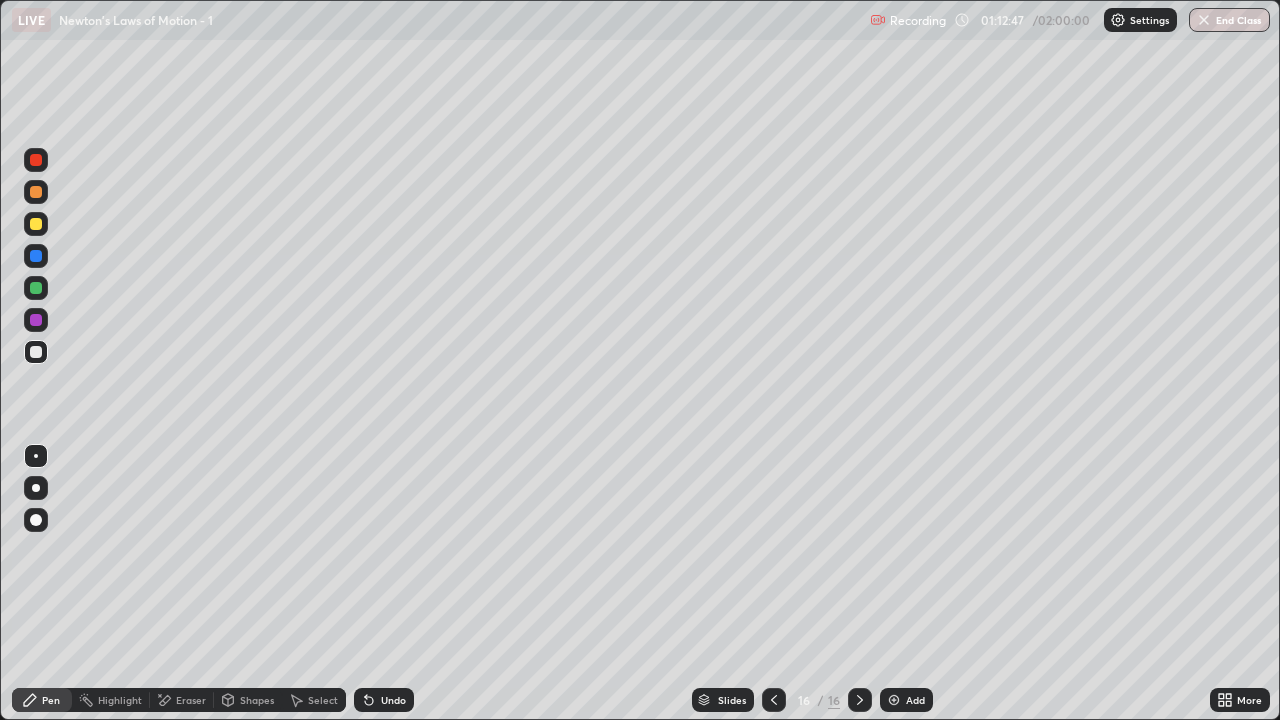 click at bounding box center [36, 160] 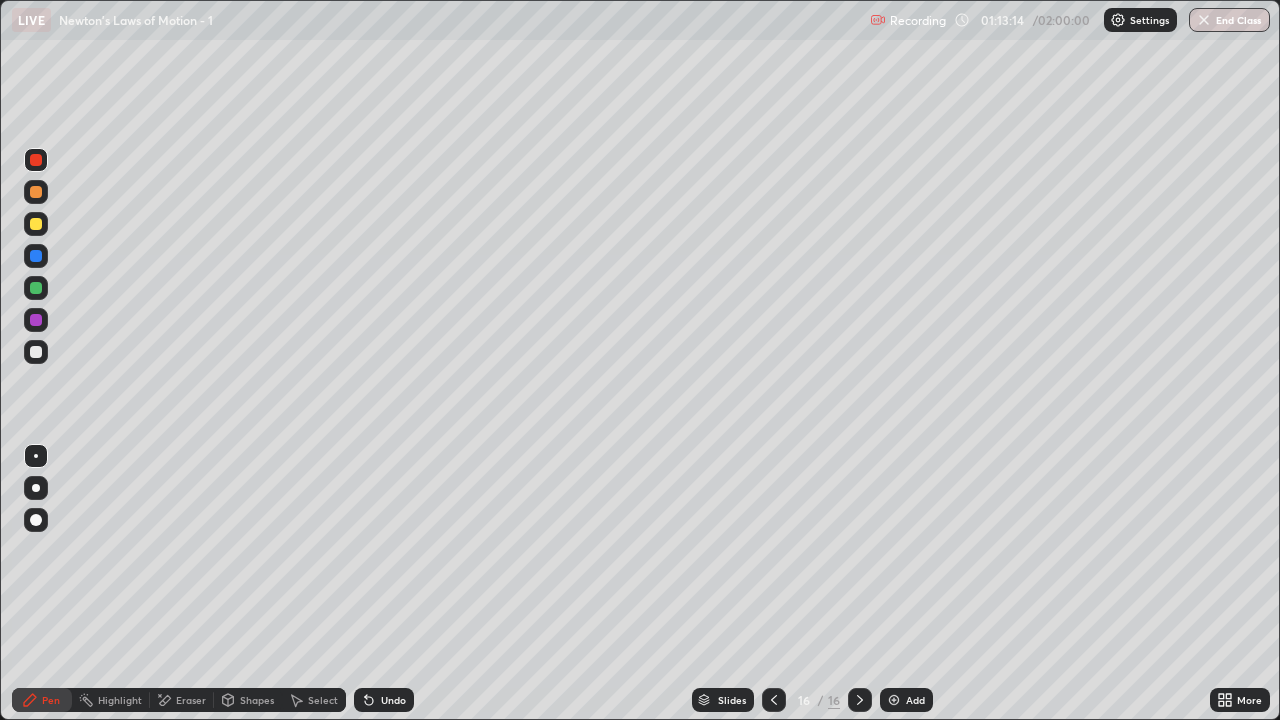 click on "Undo" at bounding box center (393, 700) 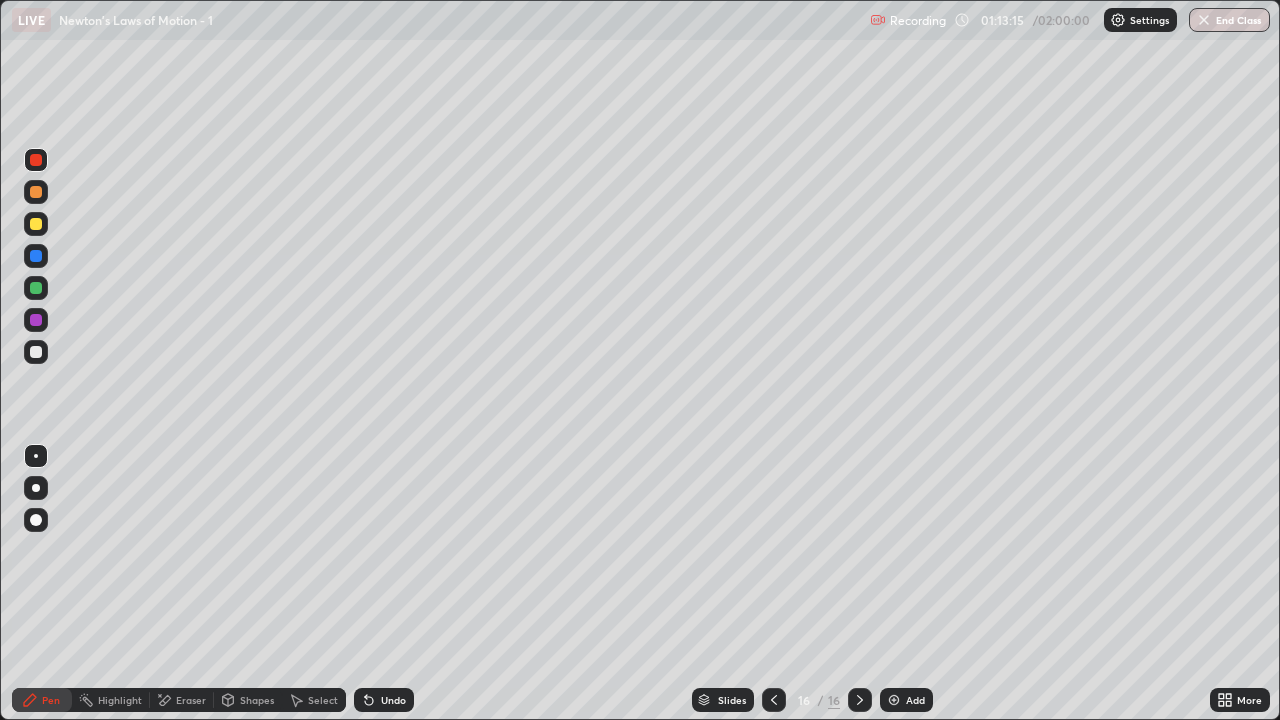 click on "Undo" at bounding box center (393, 700) 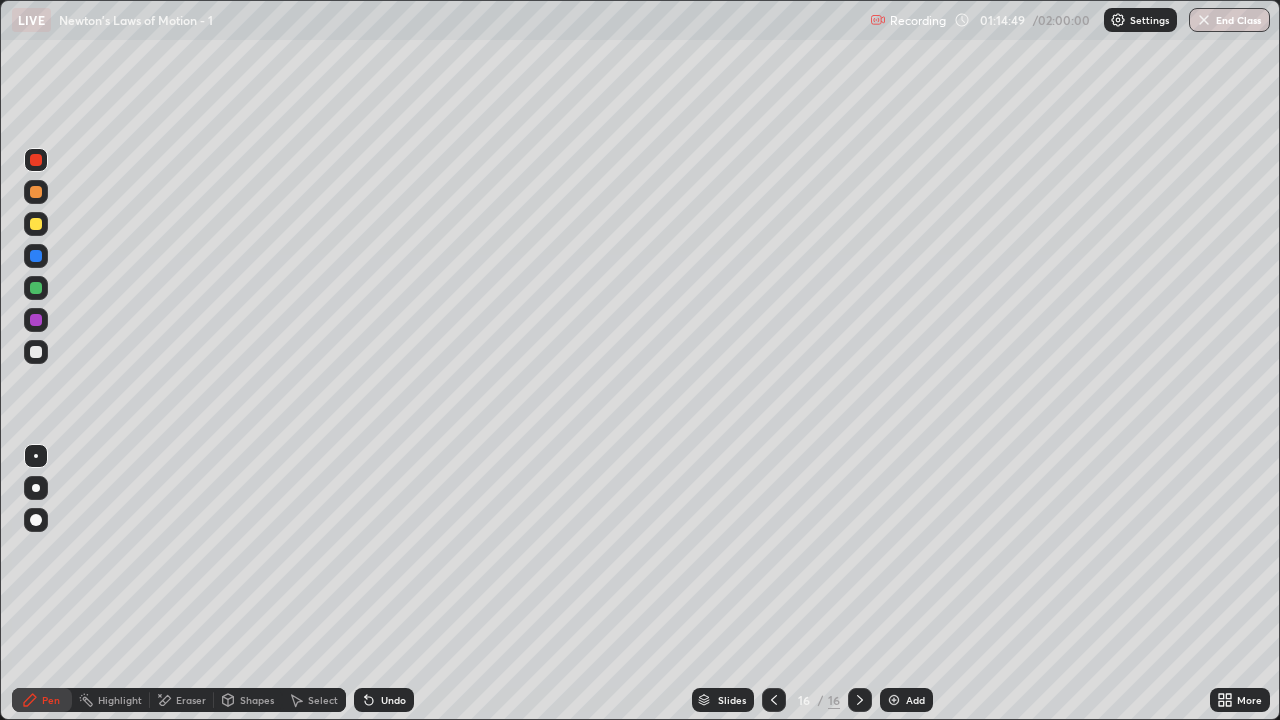 click on "Add" at bounding box center (906, 700) 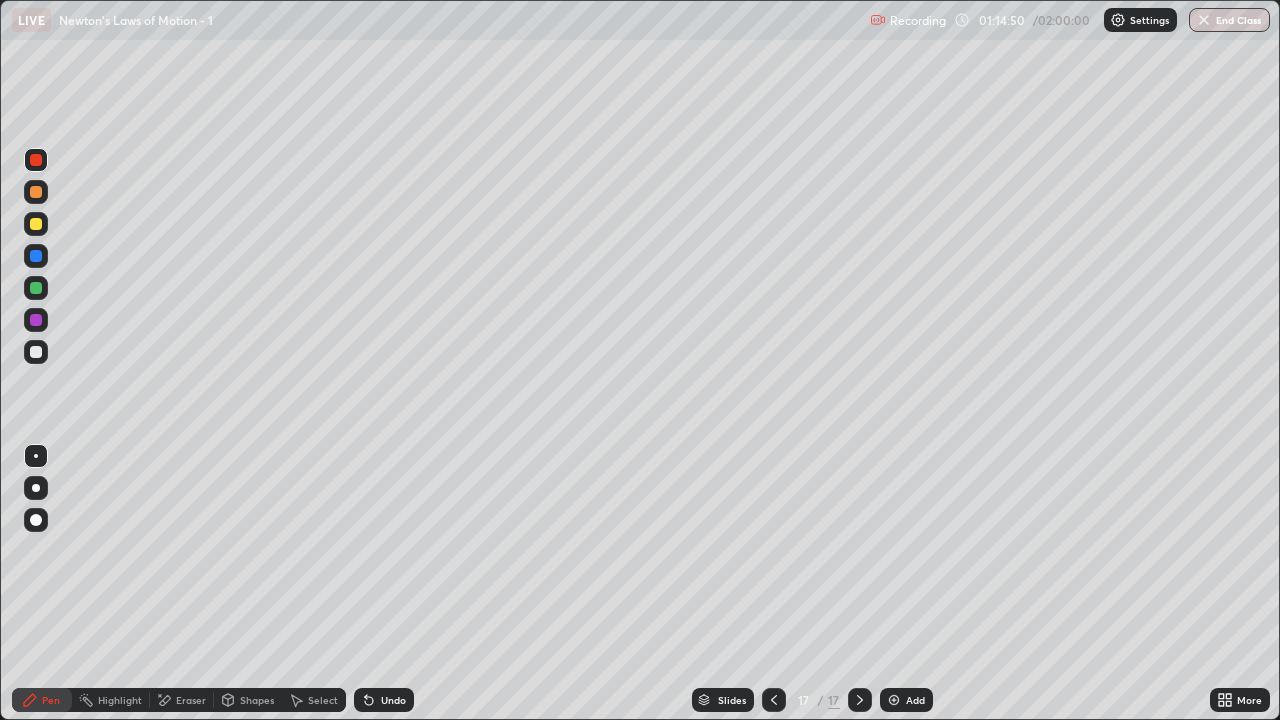 click at bounding box center (36, 352) 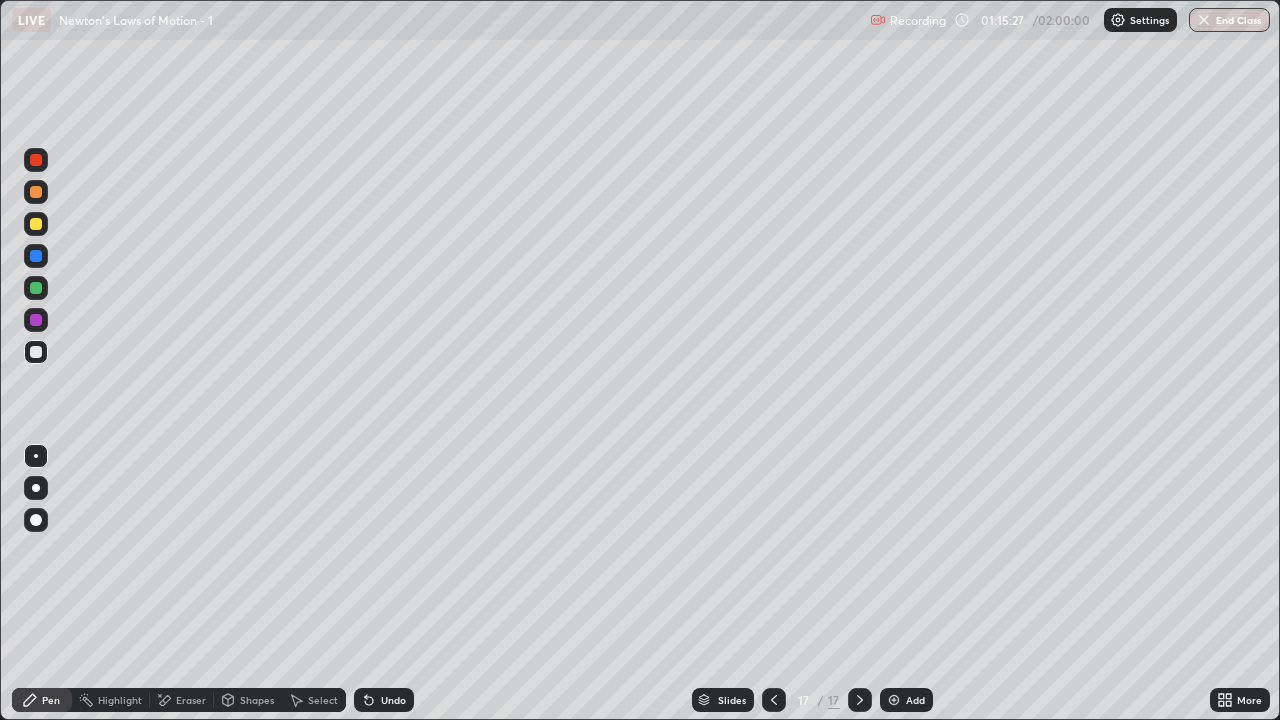 click on "Eraser" at bounding box center [191, 700] 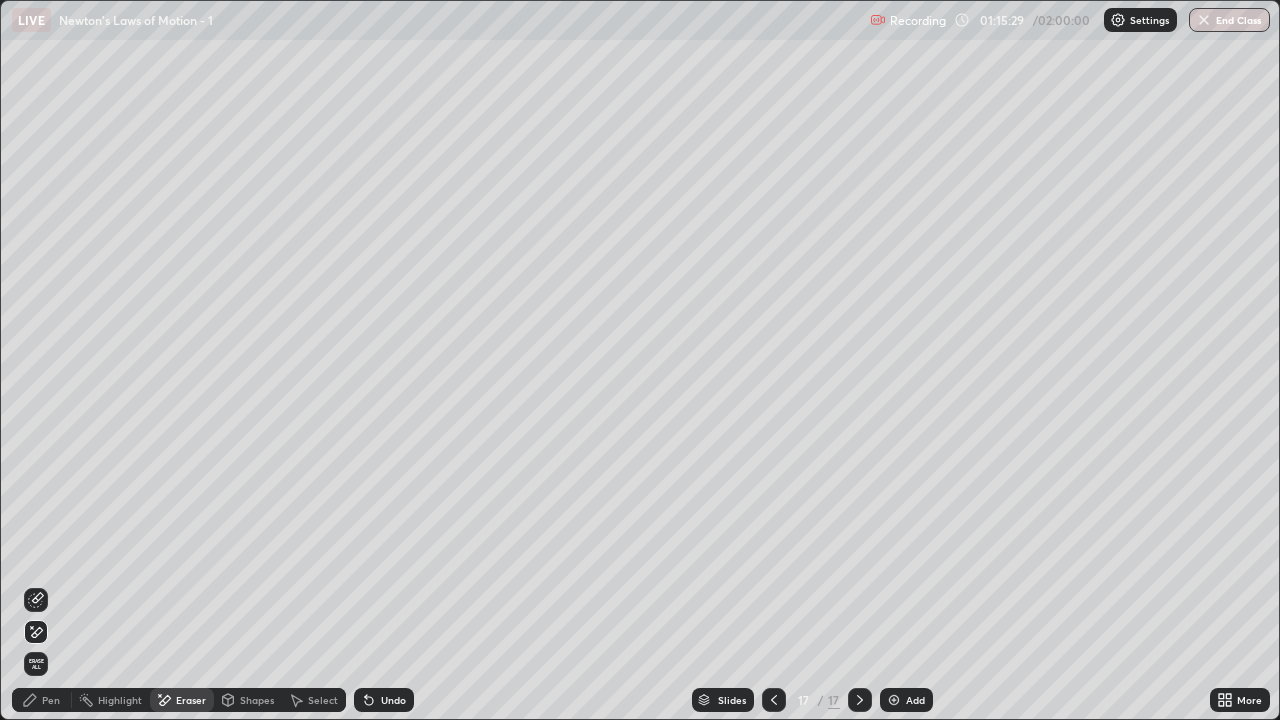 click on "Pen" at bounding box center (51, 700) 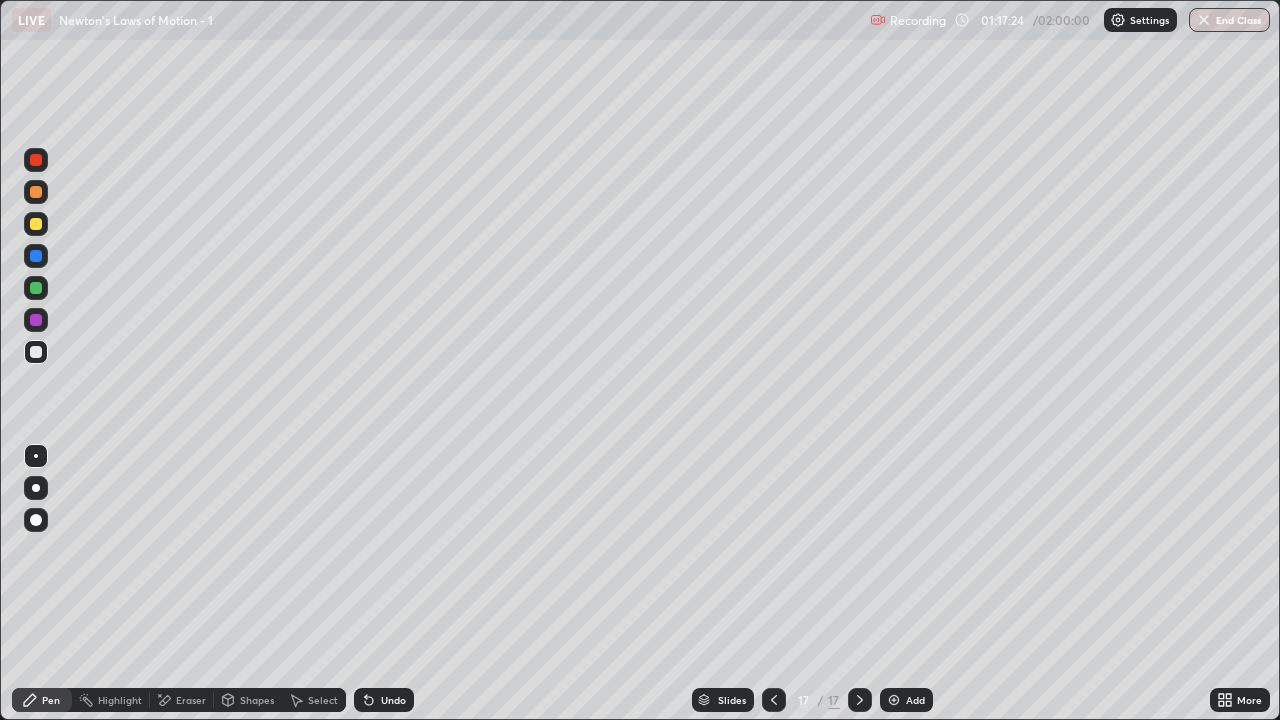click at bounding box center (36, 160) 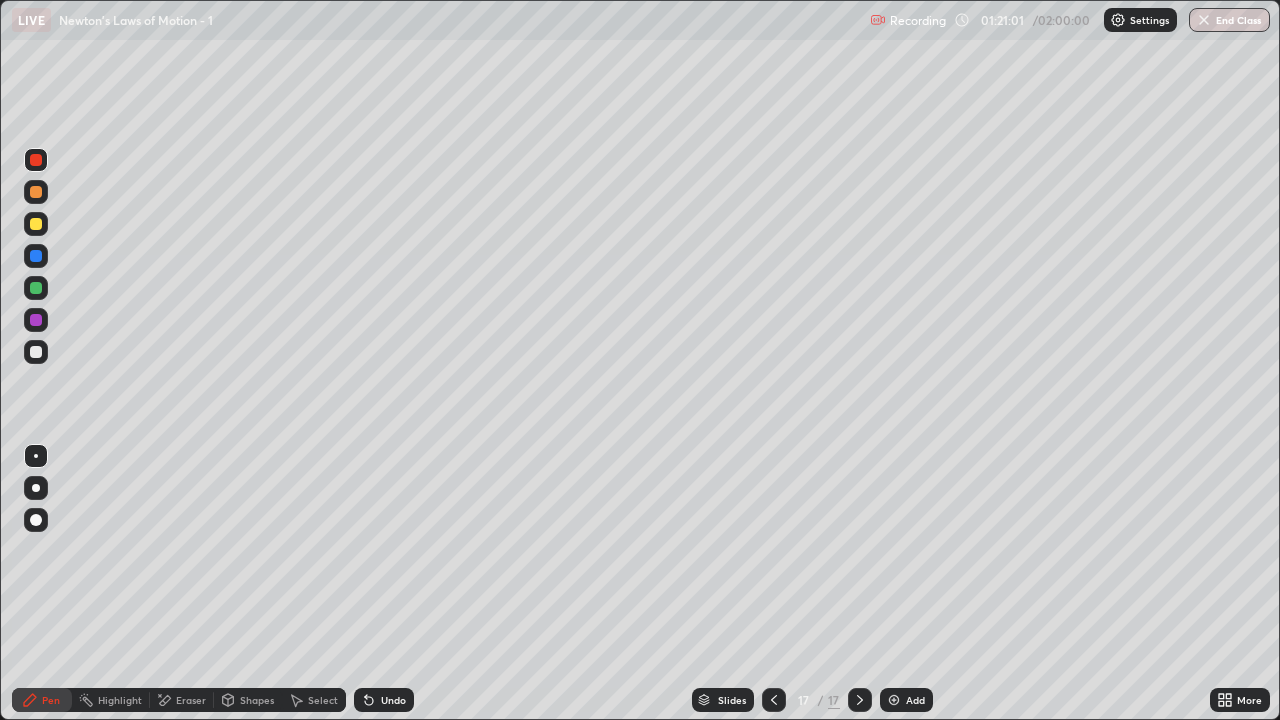 click at bounding box center [36, 352] 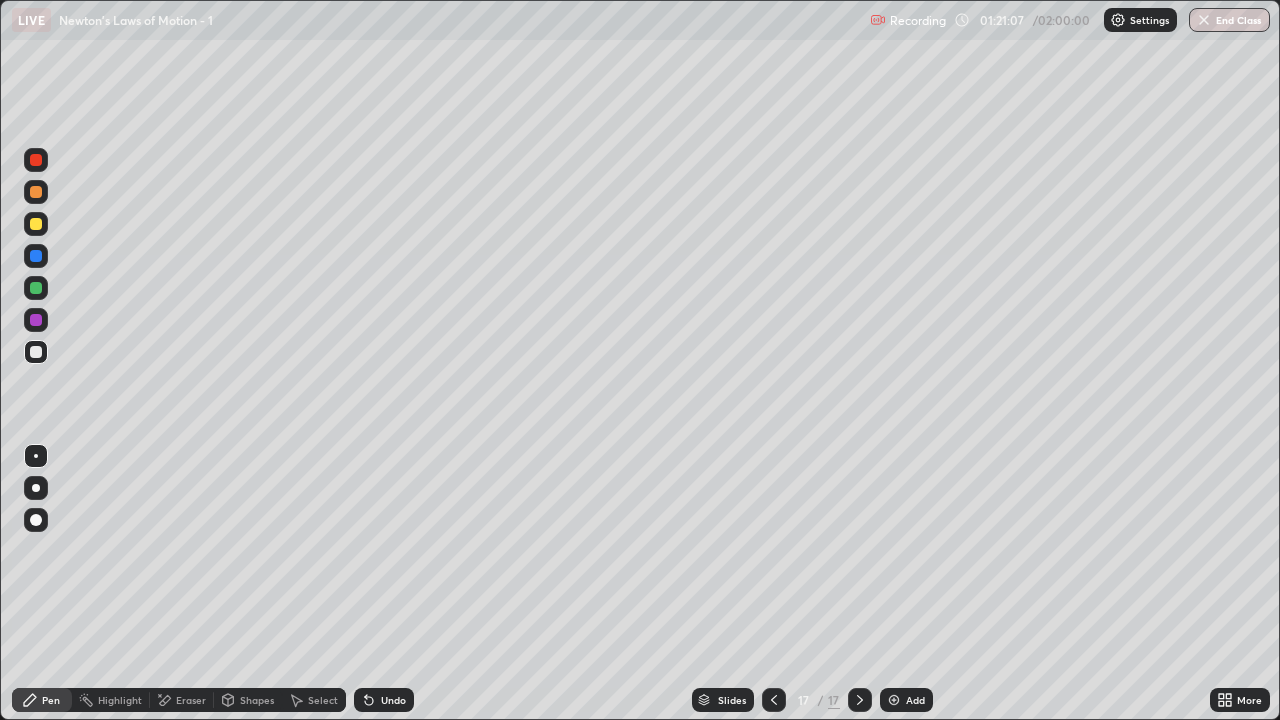 click on "Add" at bounding box center (906, 700) 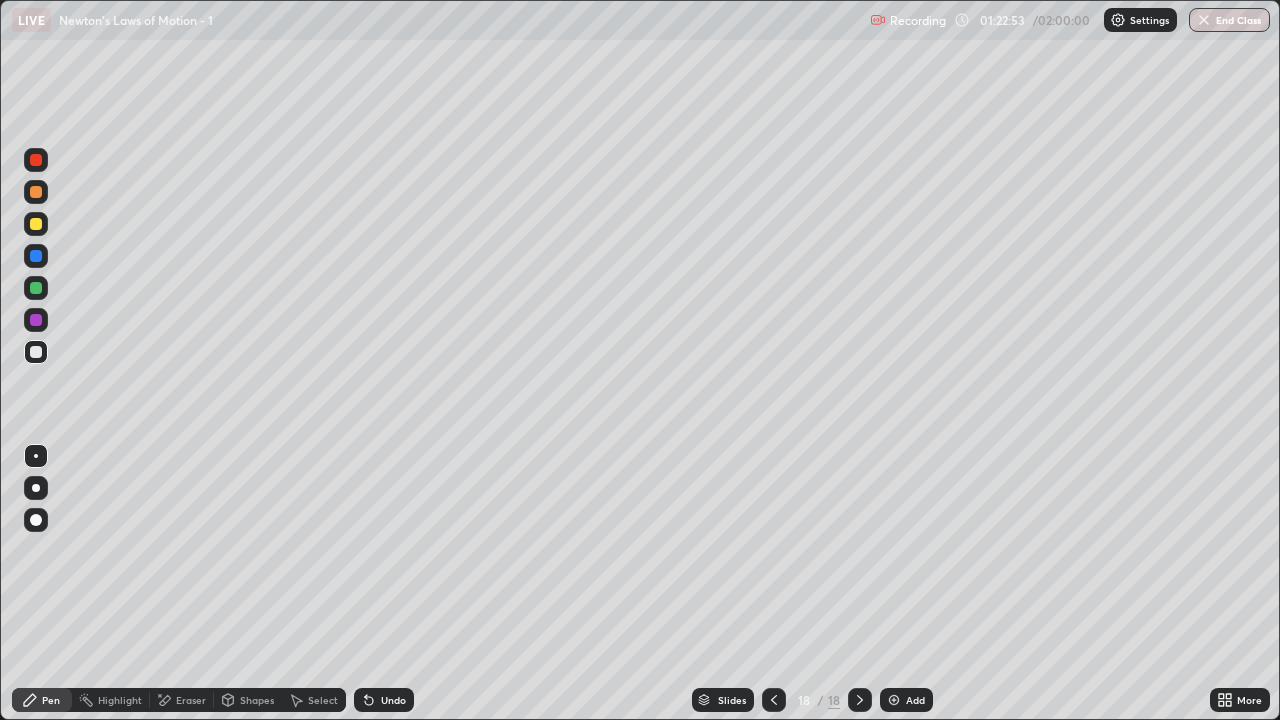 click at bounding box center [36, 160] 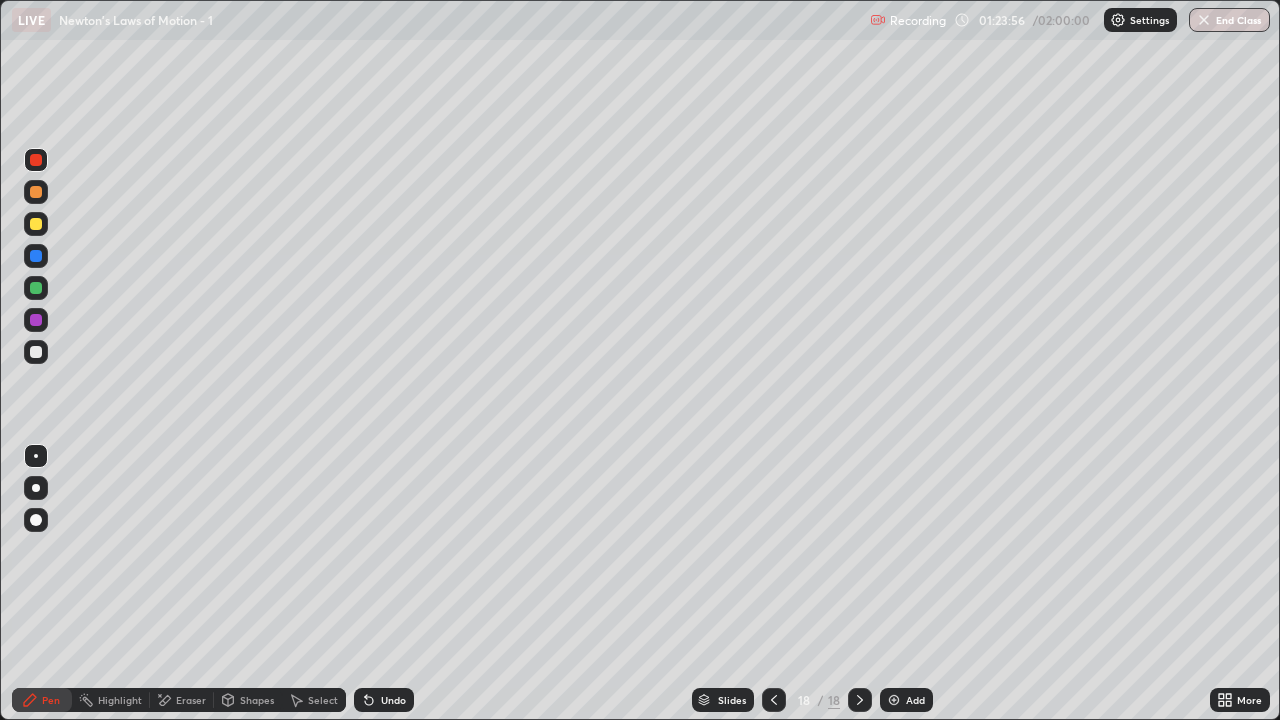 click at bounding box center (36, 352) 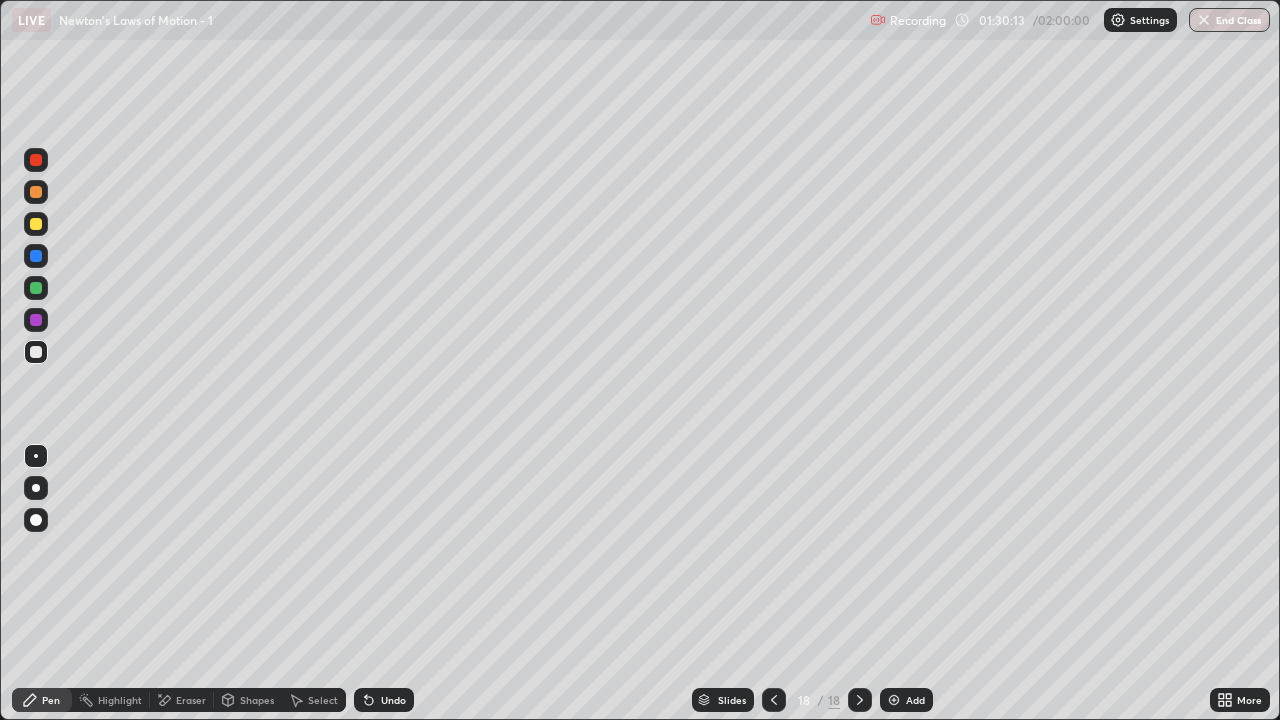 click at bounding box center (36, 160) 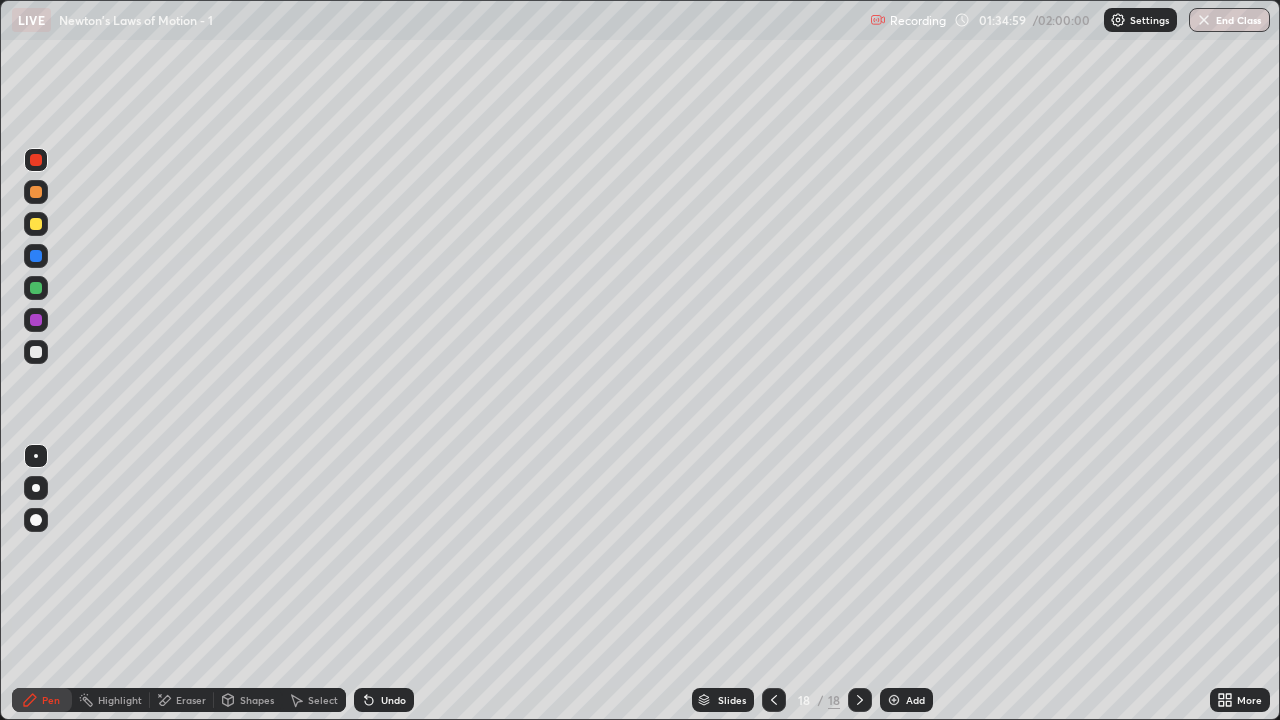 click on "Add" at bounding box center (906, 700) 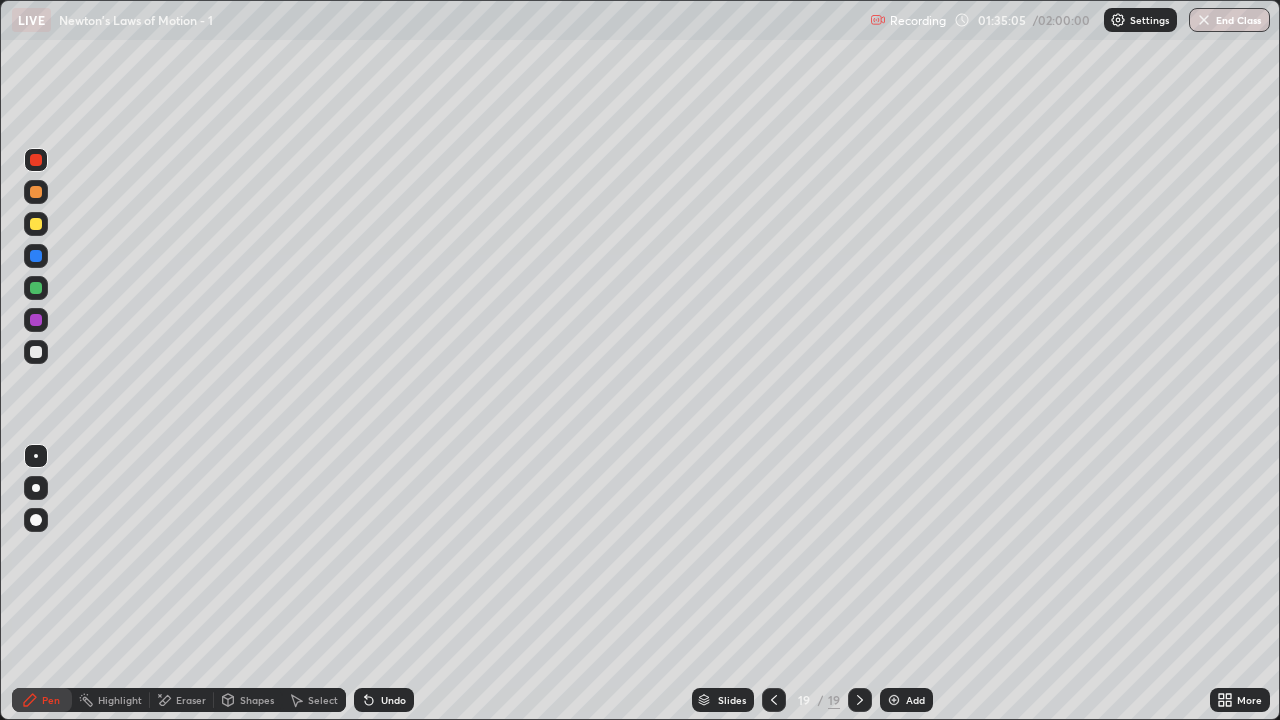 click at bounding box center [36, 352] 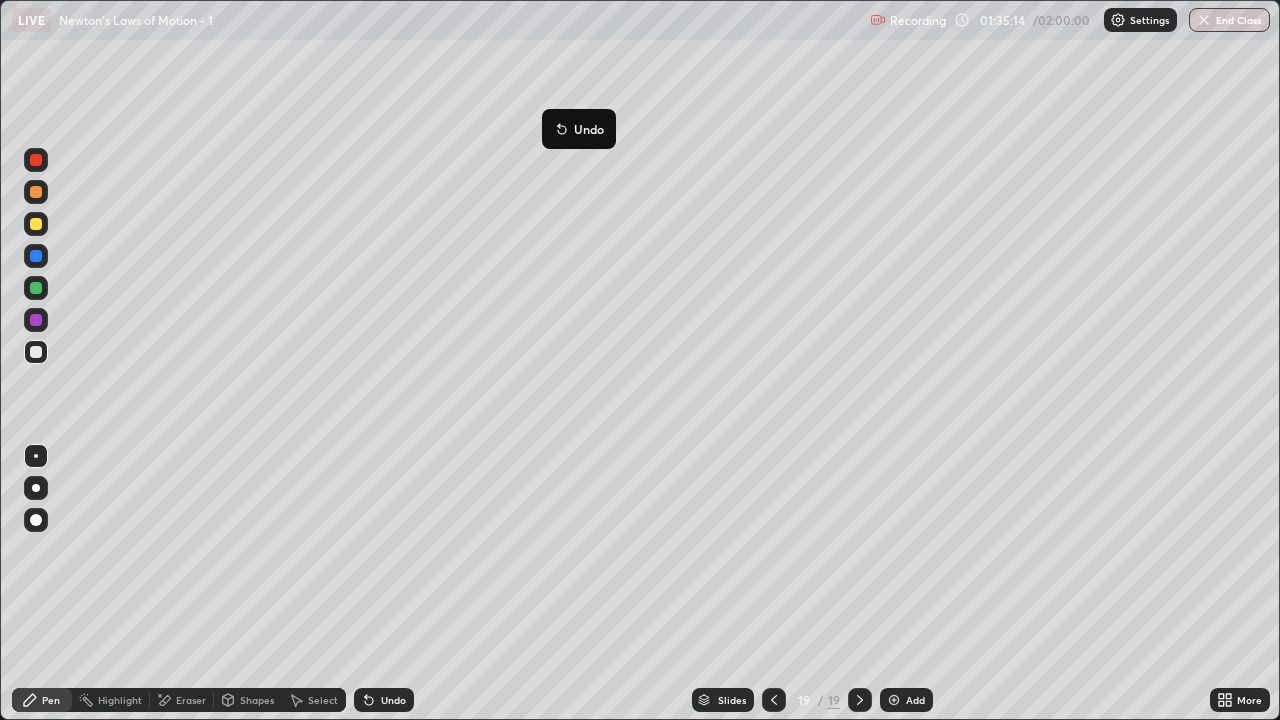 click on "Undo" at bounding box center [579, 129] 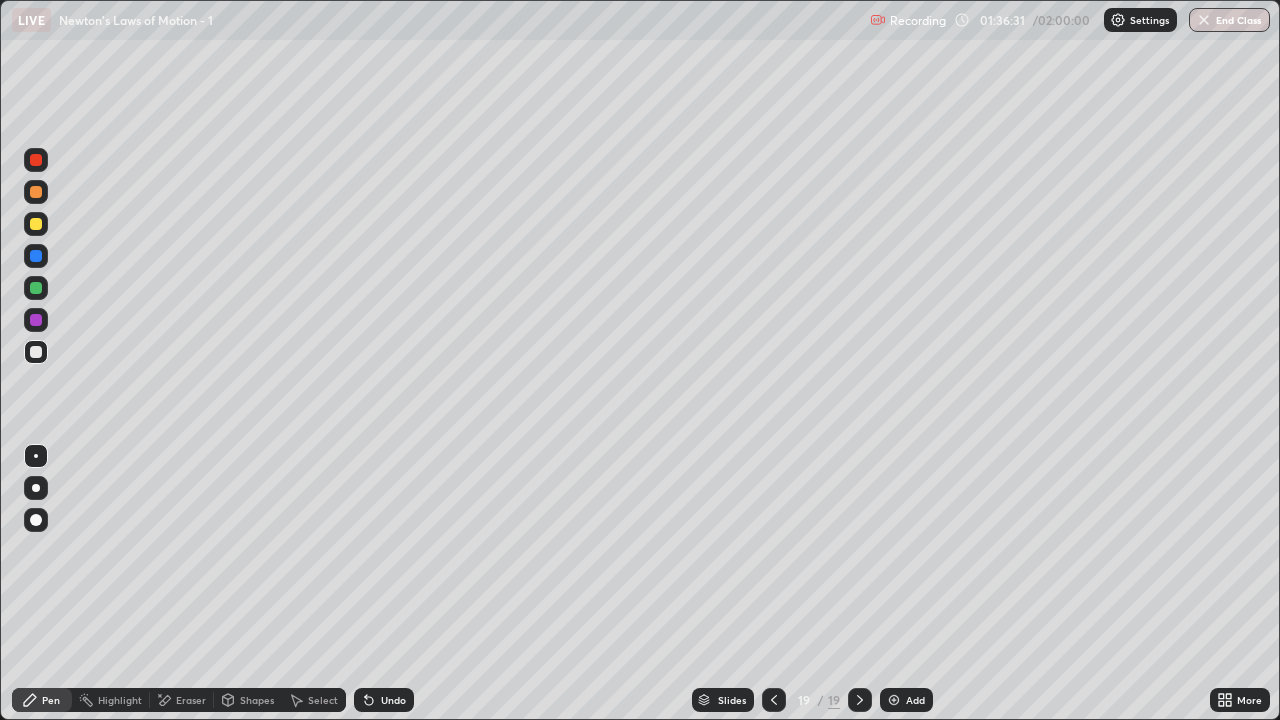 click on "Eraser" at bounding box center (191, 700) 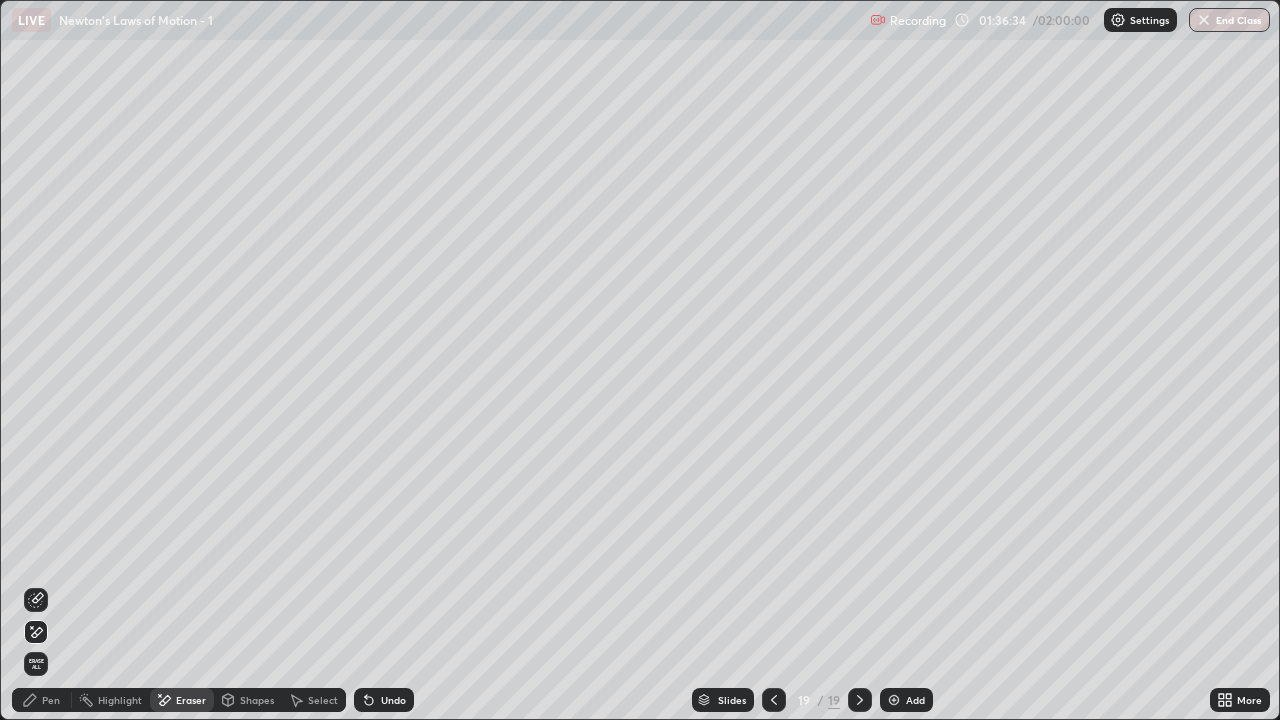 click on "Pen" at bounding box center (51, 700) 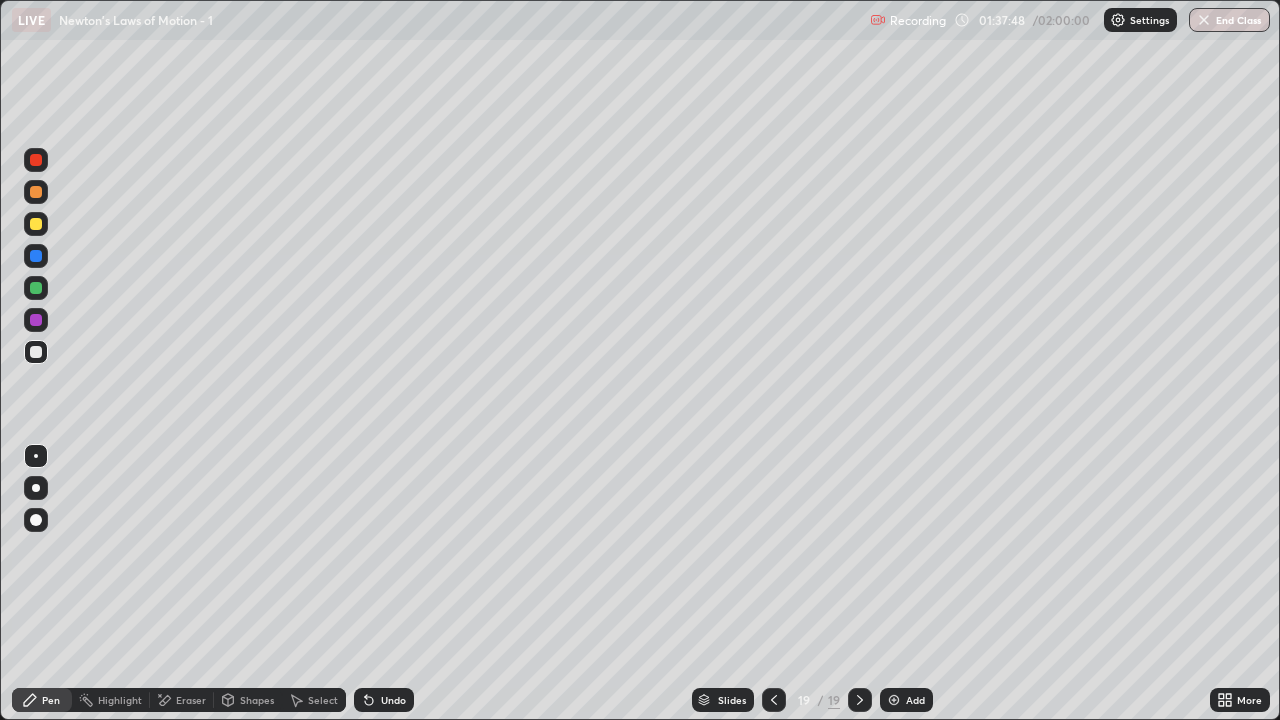 click at bounding box center [36, 160] 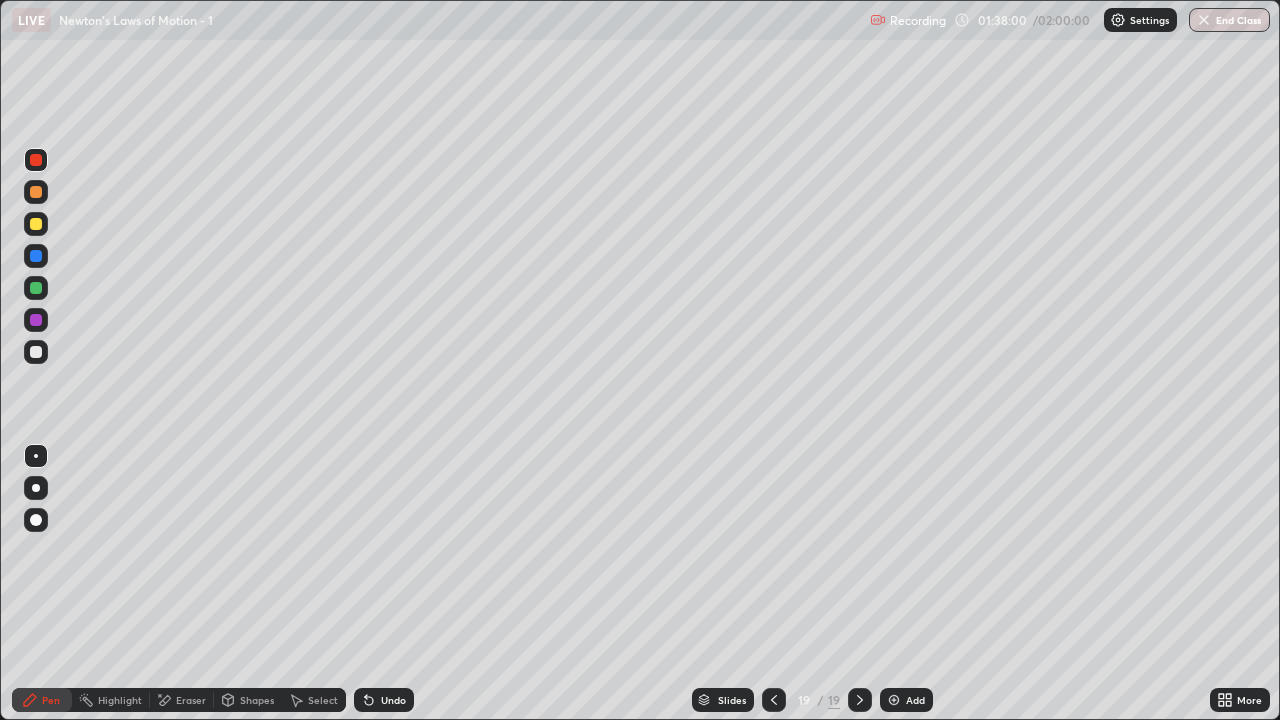 click 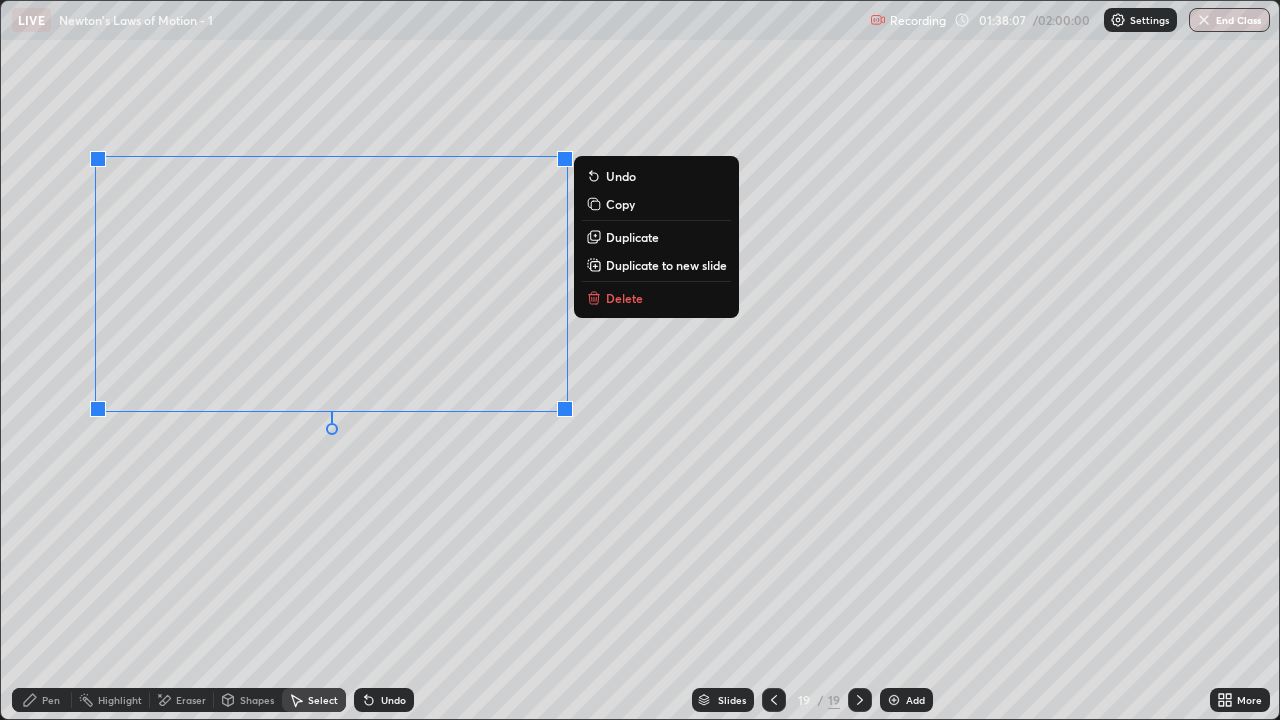 click on "0 ° Undo Copy Duplicate Duplicate to new slide Delete" at bounding box center [640, 360] 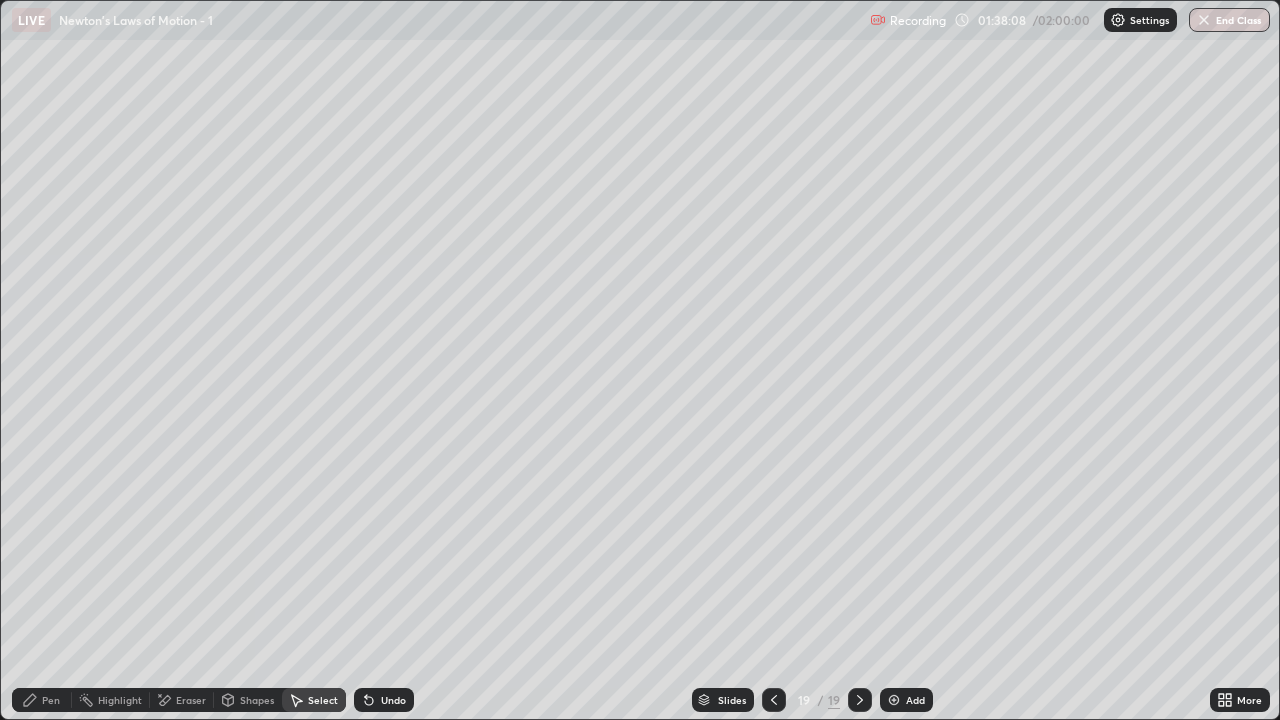 click on "Pen" at bounding box center (51, 700) 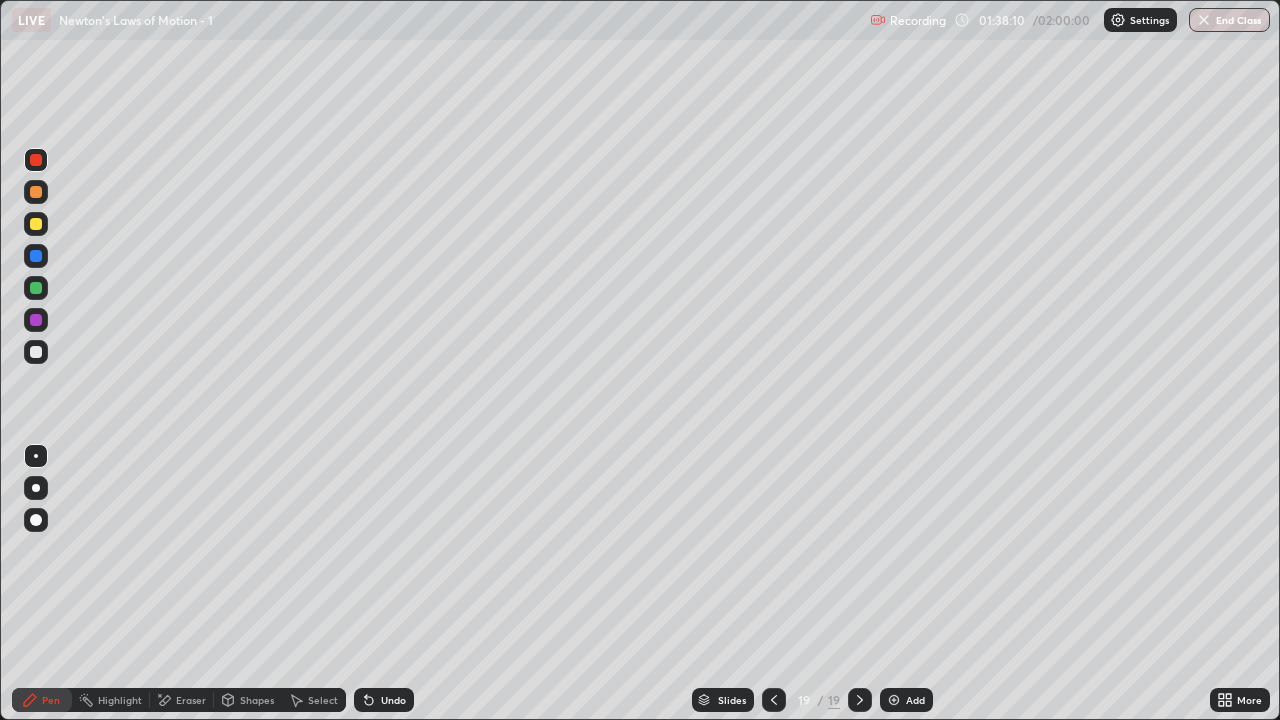 click at bounding box center (36, 352) 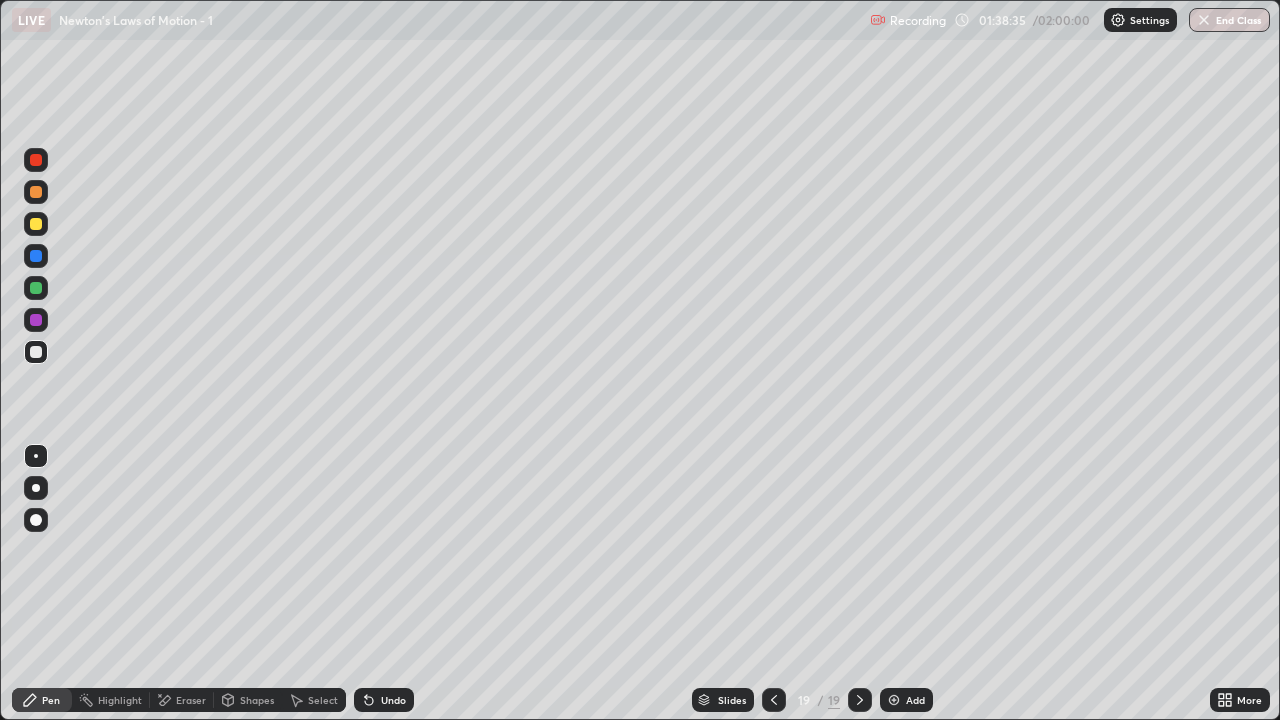 click at bounding box center (36, 160) 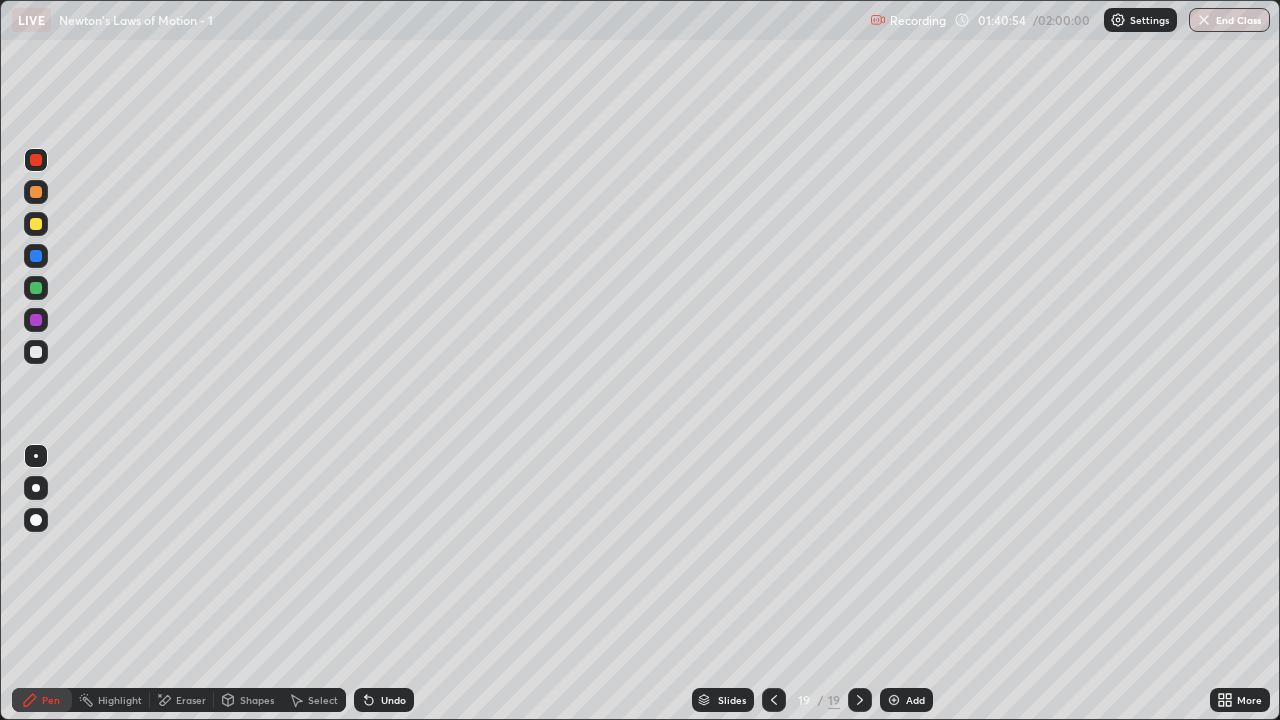 click on "End Class" at bounding box center [1229, 20] 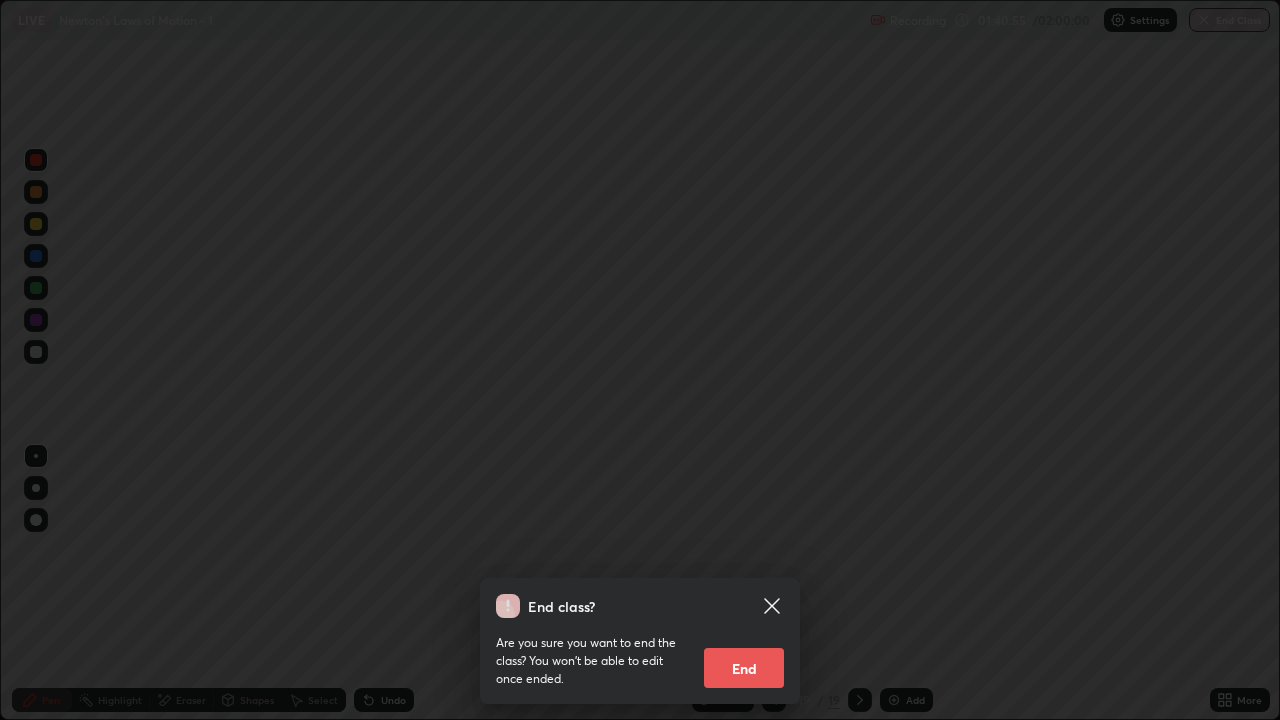 click on "End" at bounding box center (744, 668) 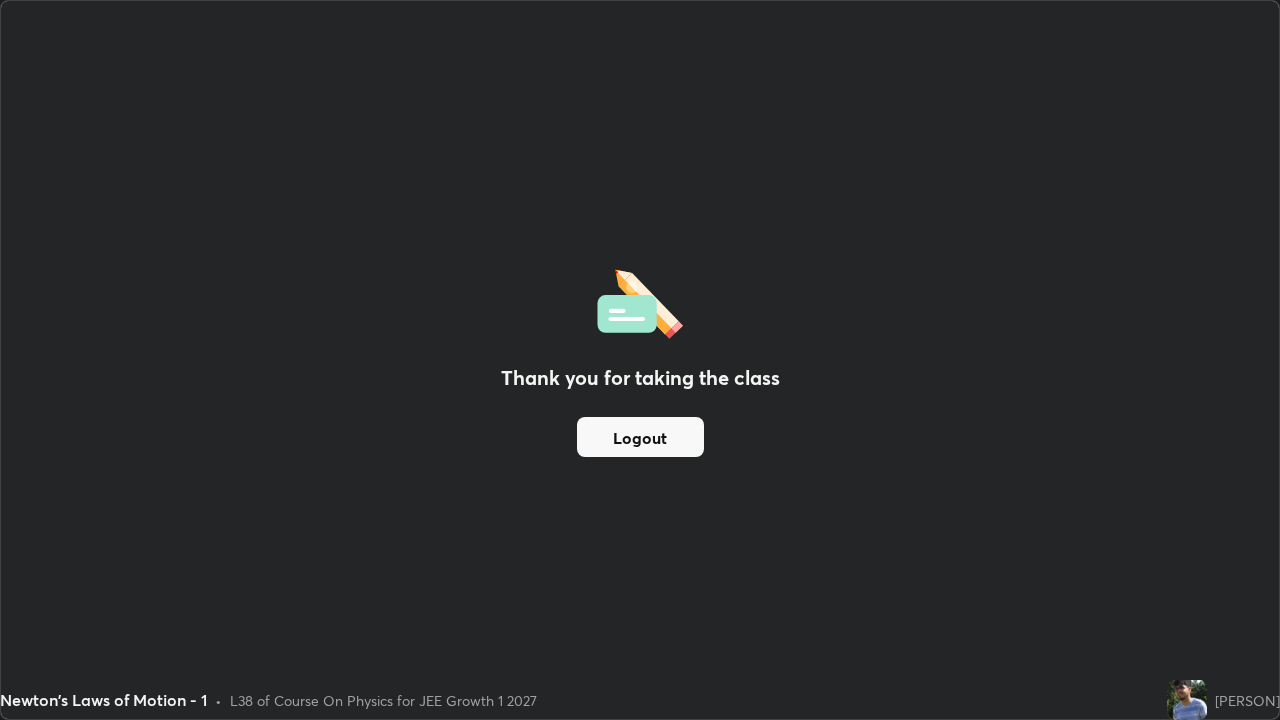 click on "Logout" at bounding box center [640, 437] 